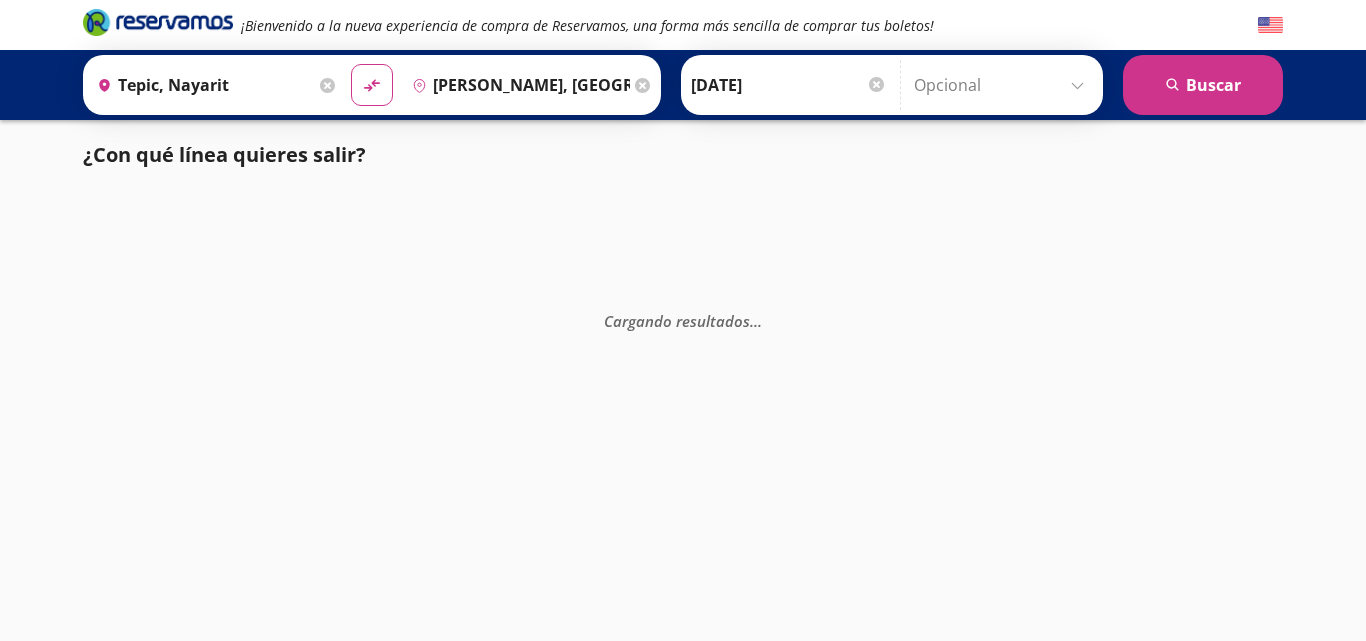 scroll, scrollTop: 0, scrollLeft: 0, axis: both 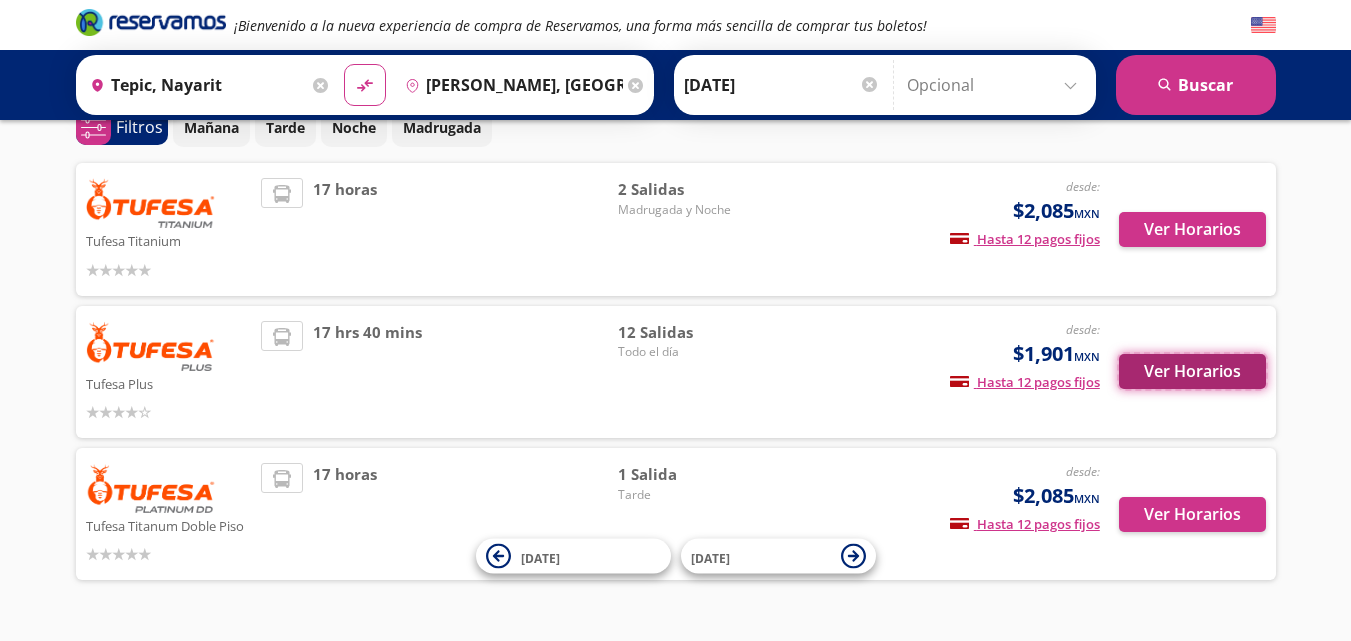 click on "Ver Horarios" at bounding box center (1192, 371) 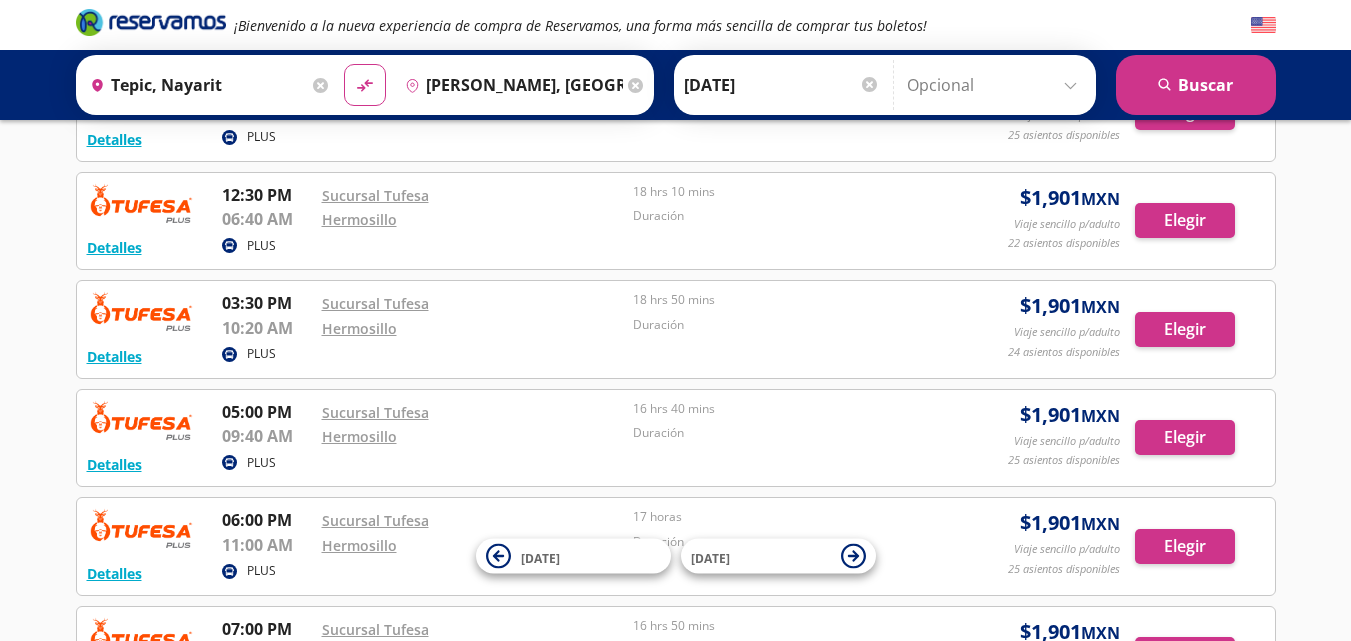 scroll, scrollTop: 400, scrollLeft: 0, axis: vertical 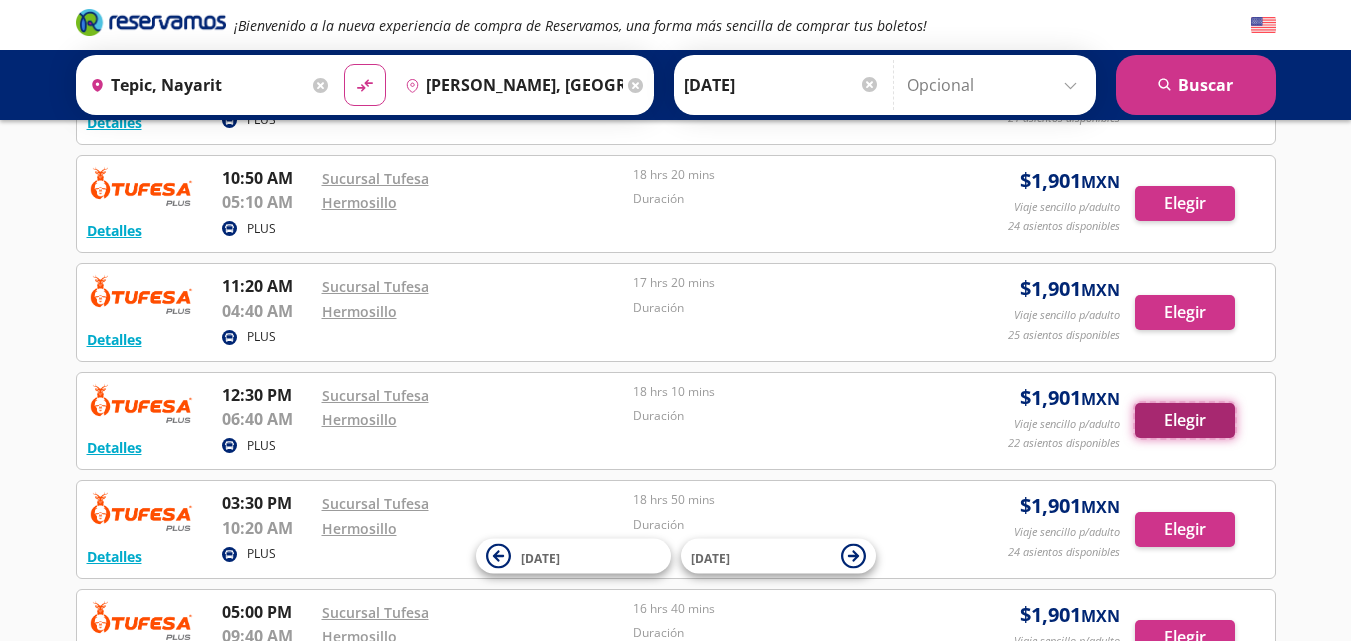 click on "Elegir" at bounding box center [1185, 420] 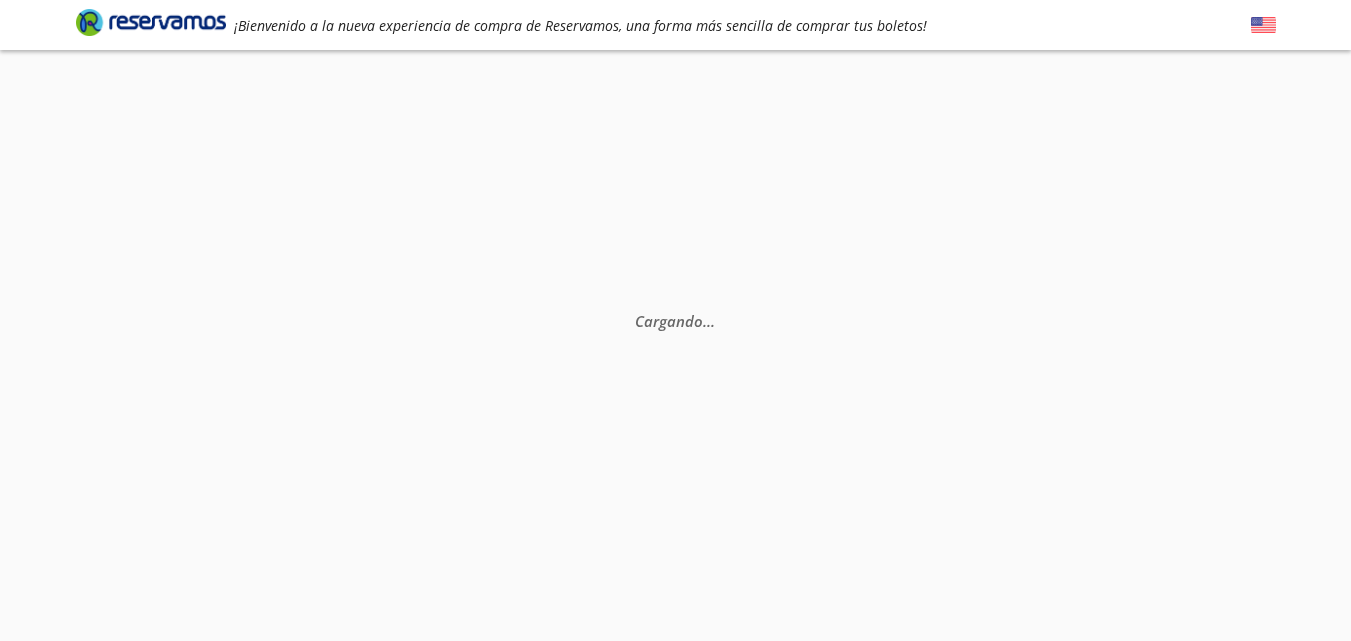 scroll, scrollTop: 0, scrollLeft: 0, axis: both 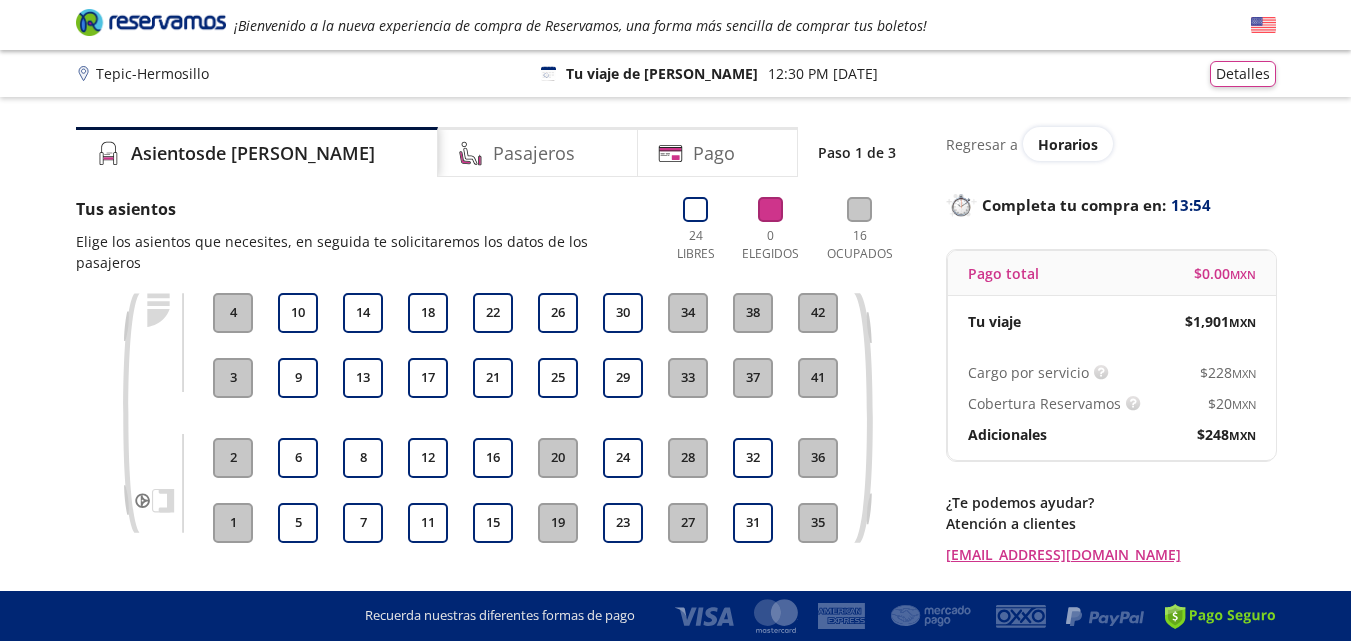 click on "2" at bounding box center [233, 458] 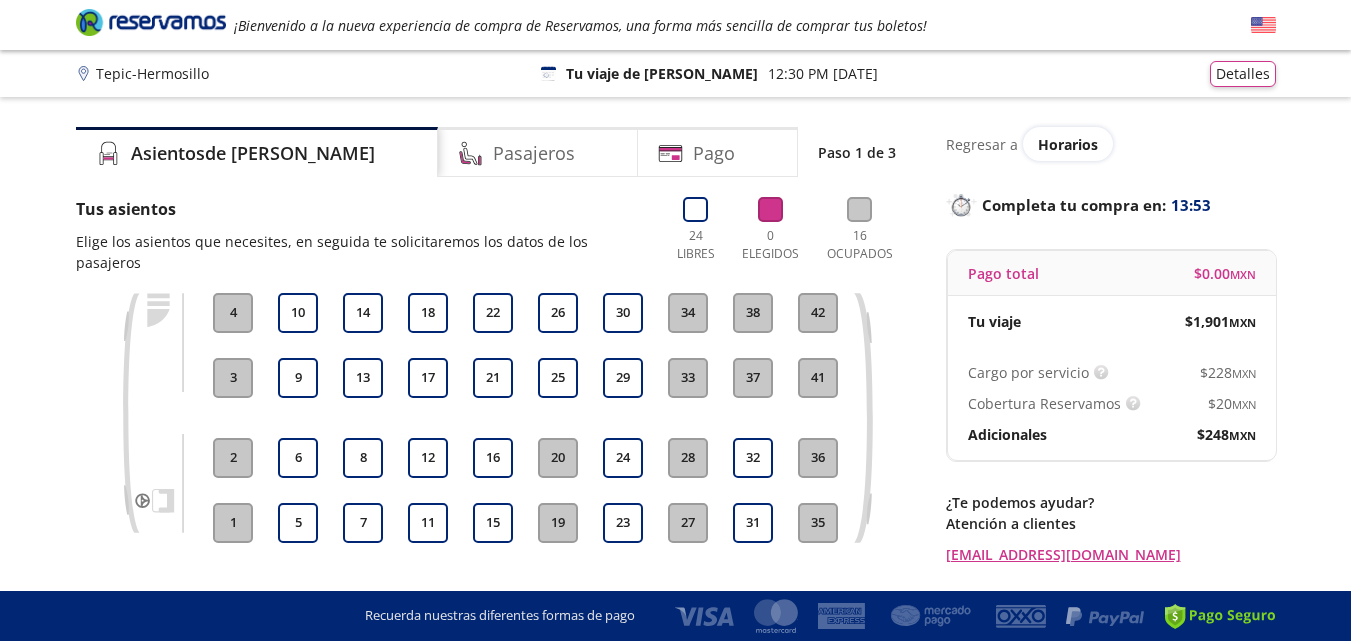 click on "1" at bounding box center (233, 523) 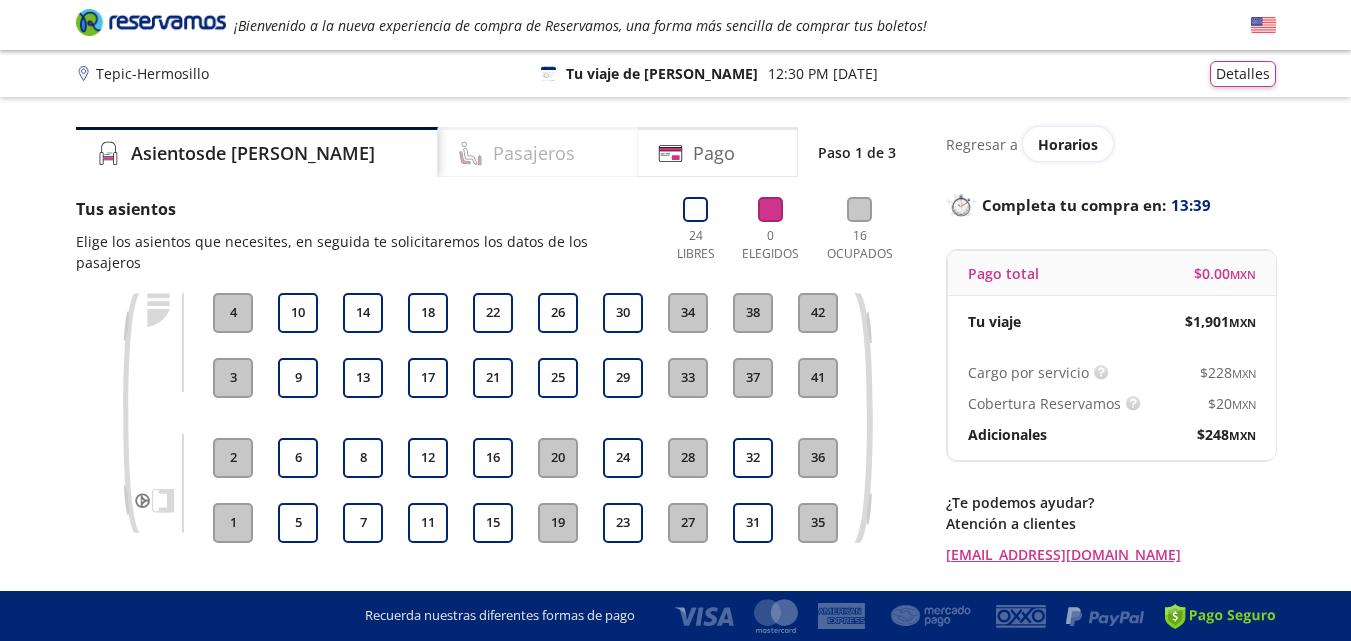 click on "Pasajeros" at bounding box center [538, 152] 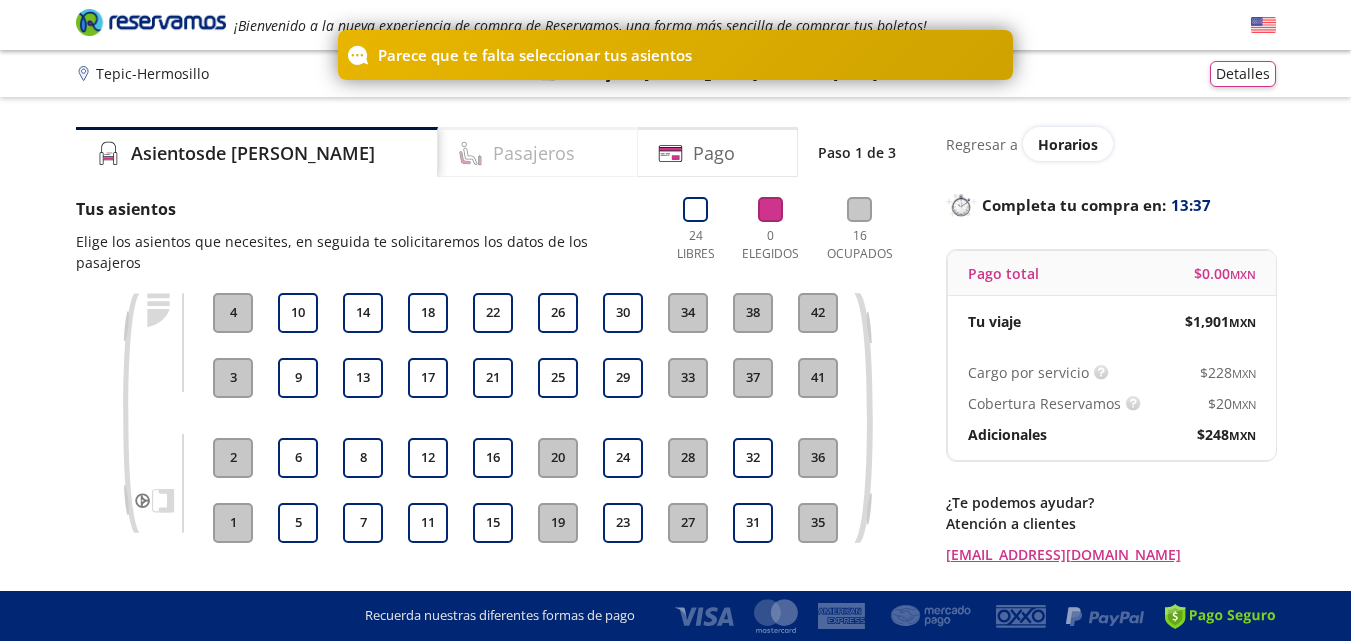 click on "Pasajeros" at bounding box center [538, 152] 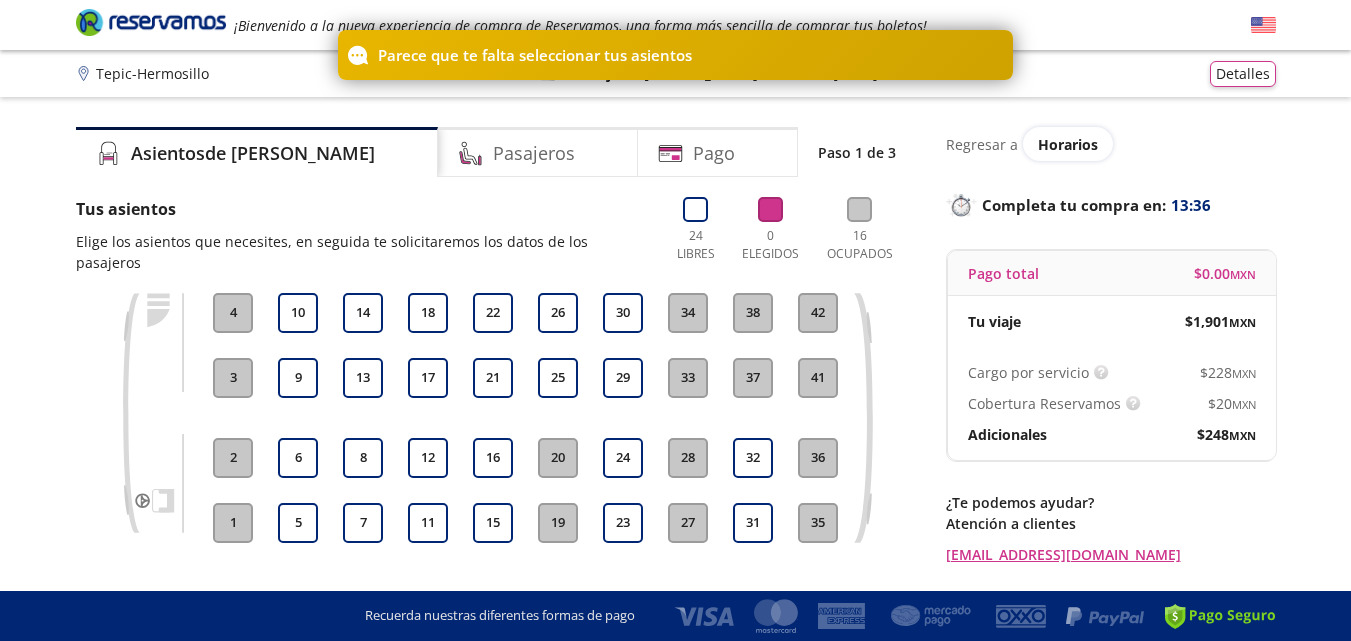scroll, scrollTop: 142, scrollLeft: 0, axis: vertical 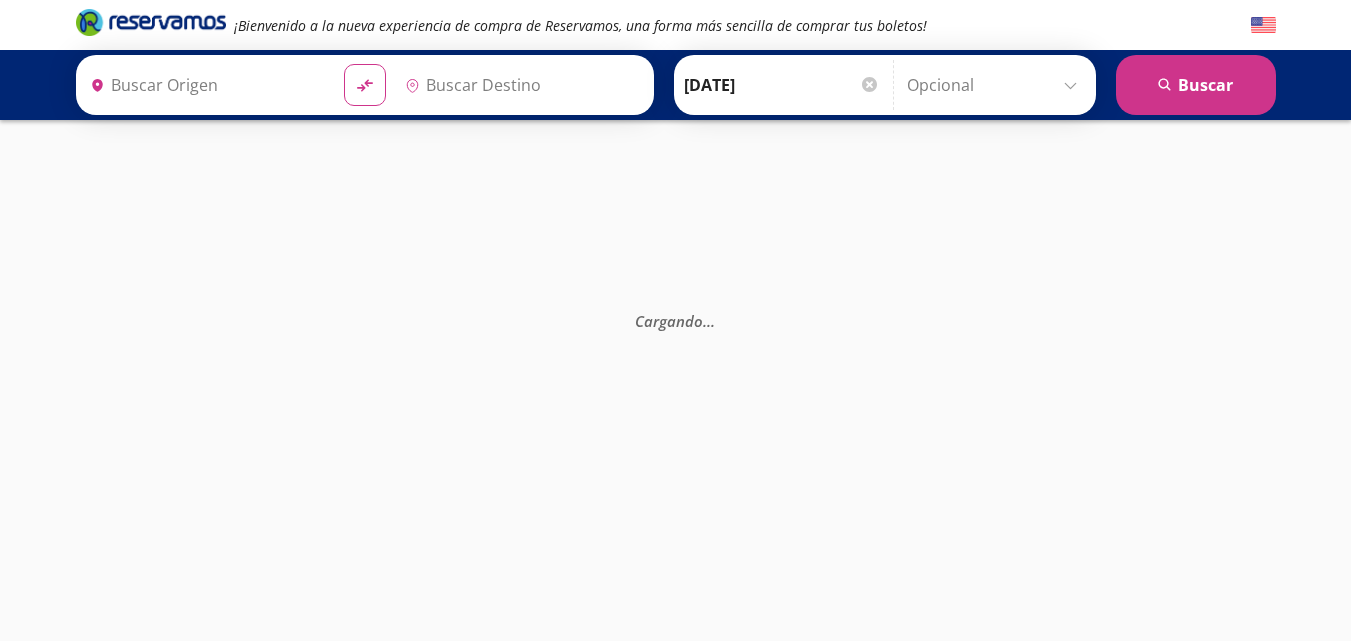 type on "Tepic, Nayarit" 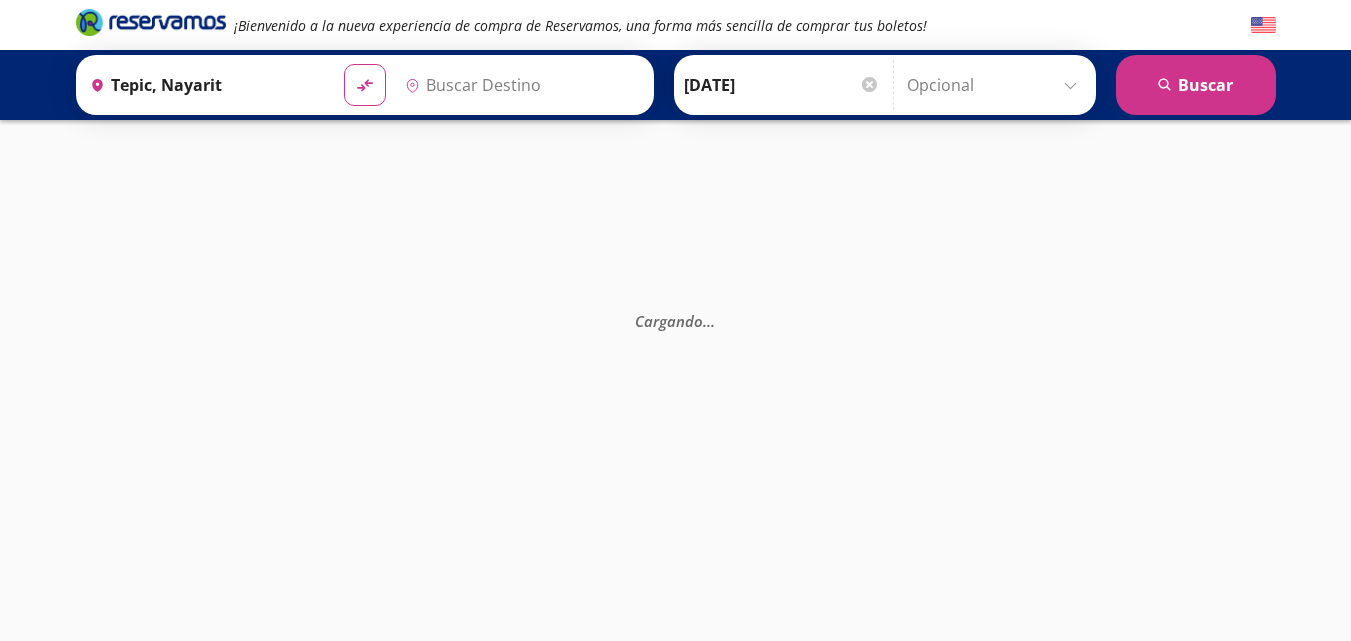 type on "[PERSON_NAME], [GEOGRAPHIC_DATA]" 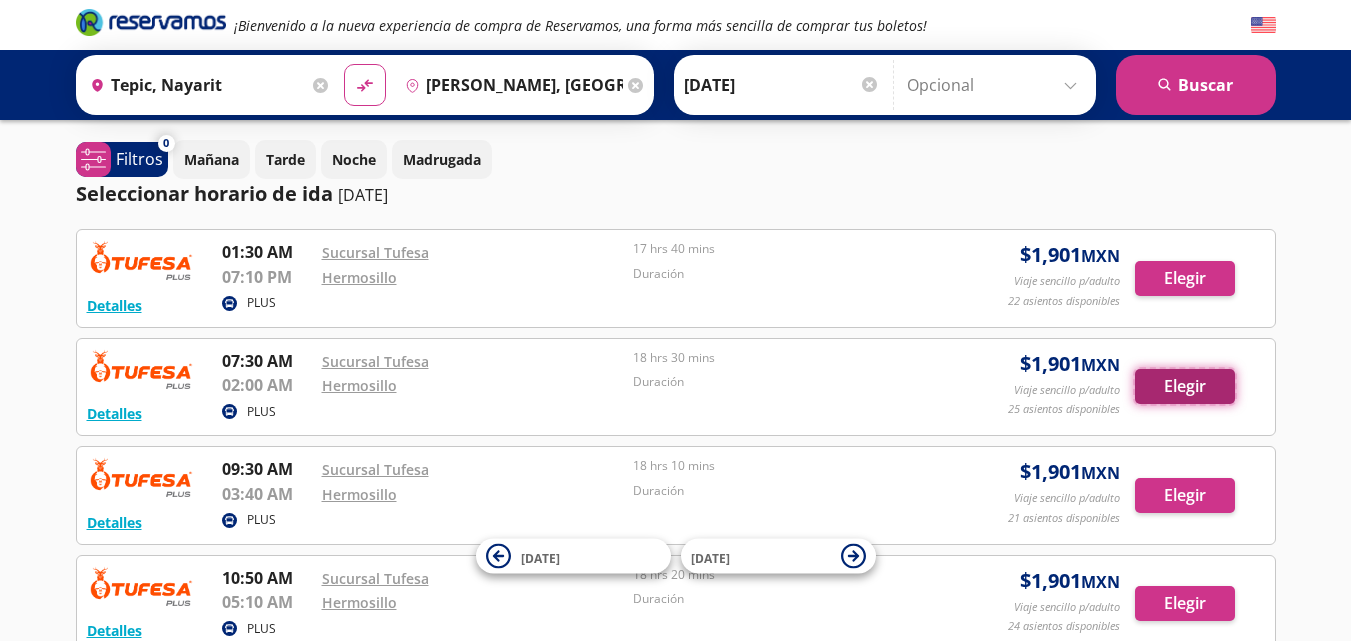click on "Elegir" at bounding box center (1185, 386) 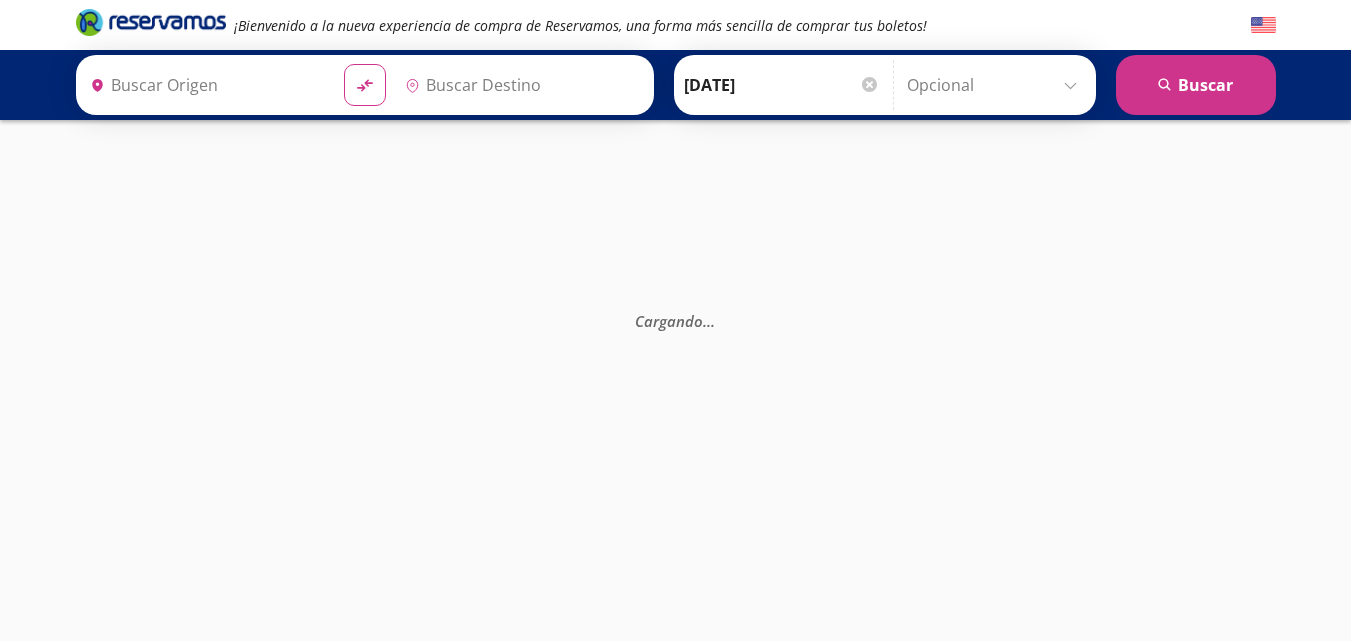 type on "Tepic, Nayarit" 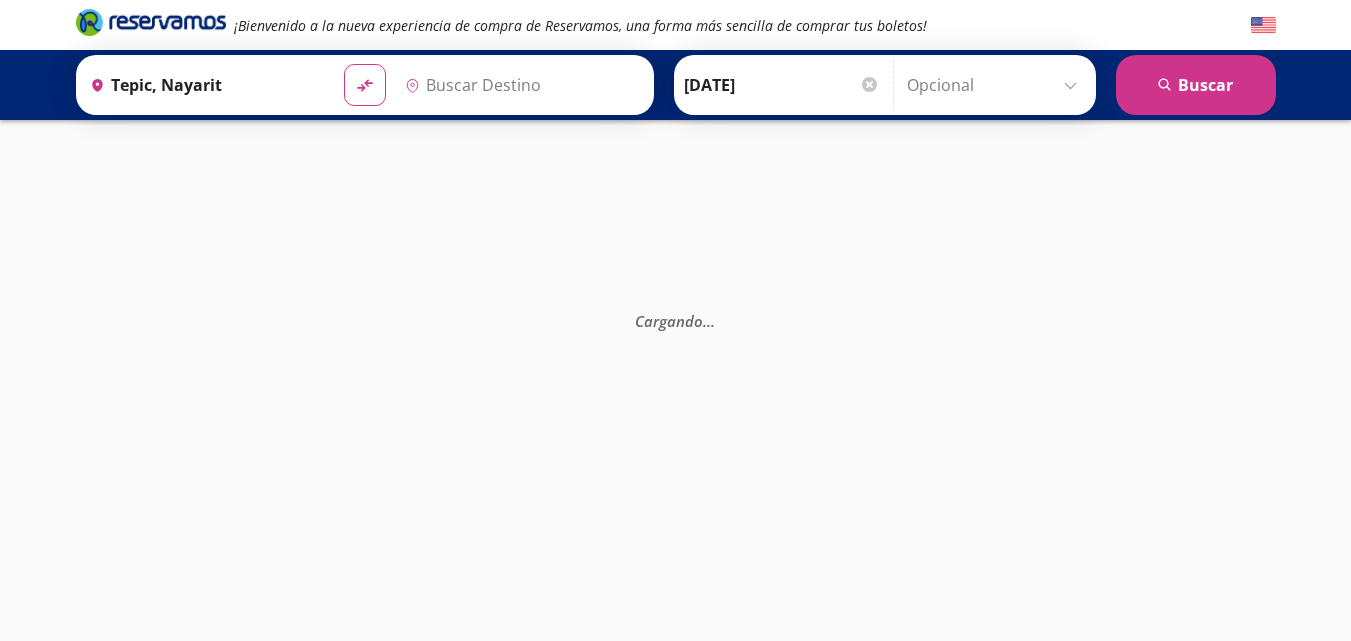 type on "[PERSON_NAME], [GEOGRAPHIC_DATA]" 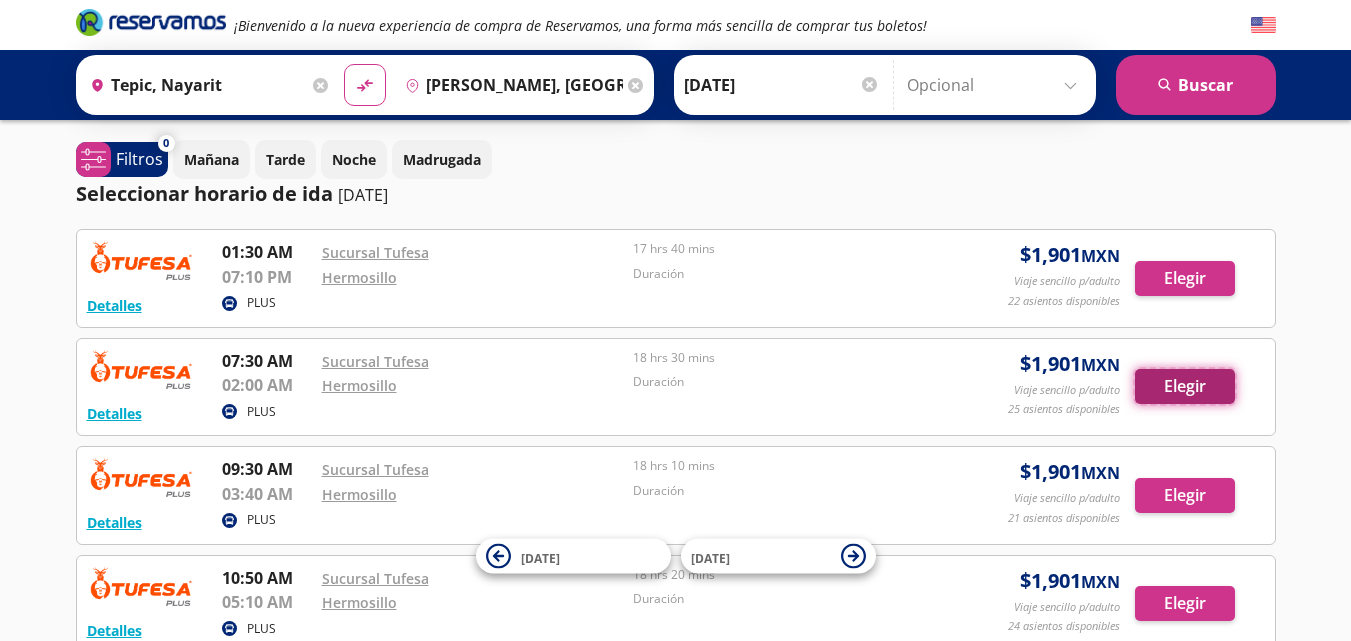 click on "Elegir" at bounding box center (1185, 386) 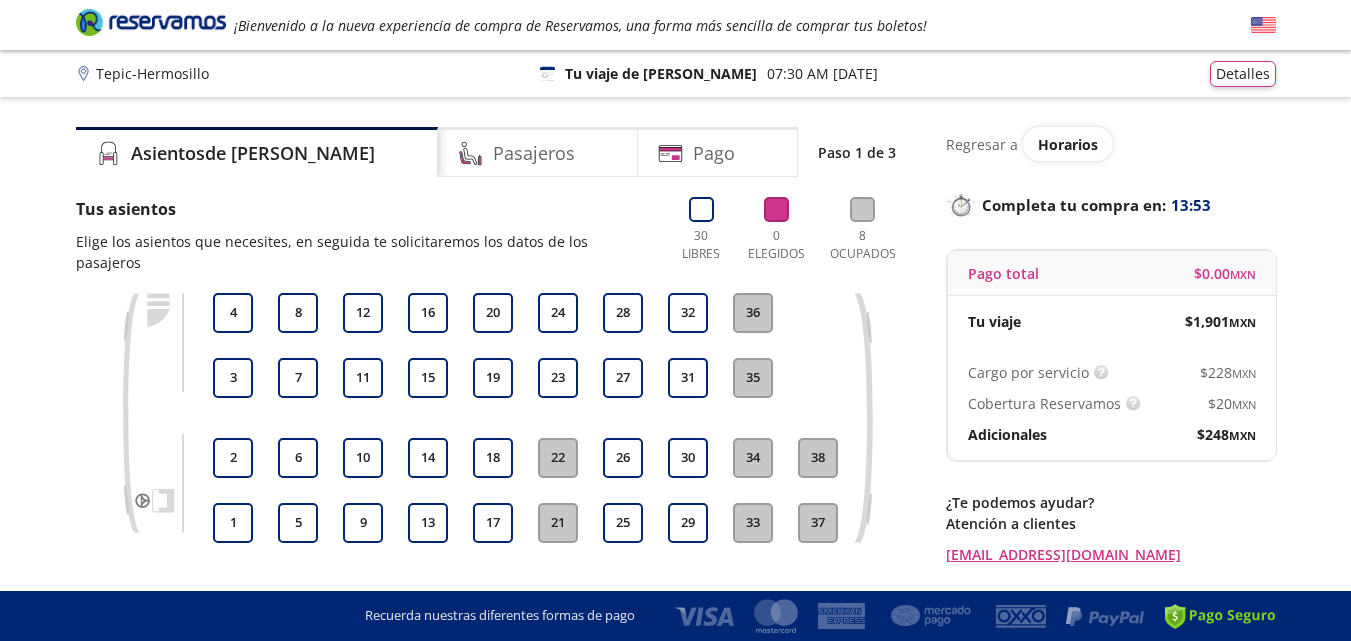 click on "Regresar a" at bounding box center (982, 144) 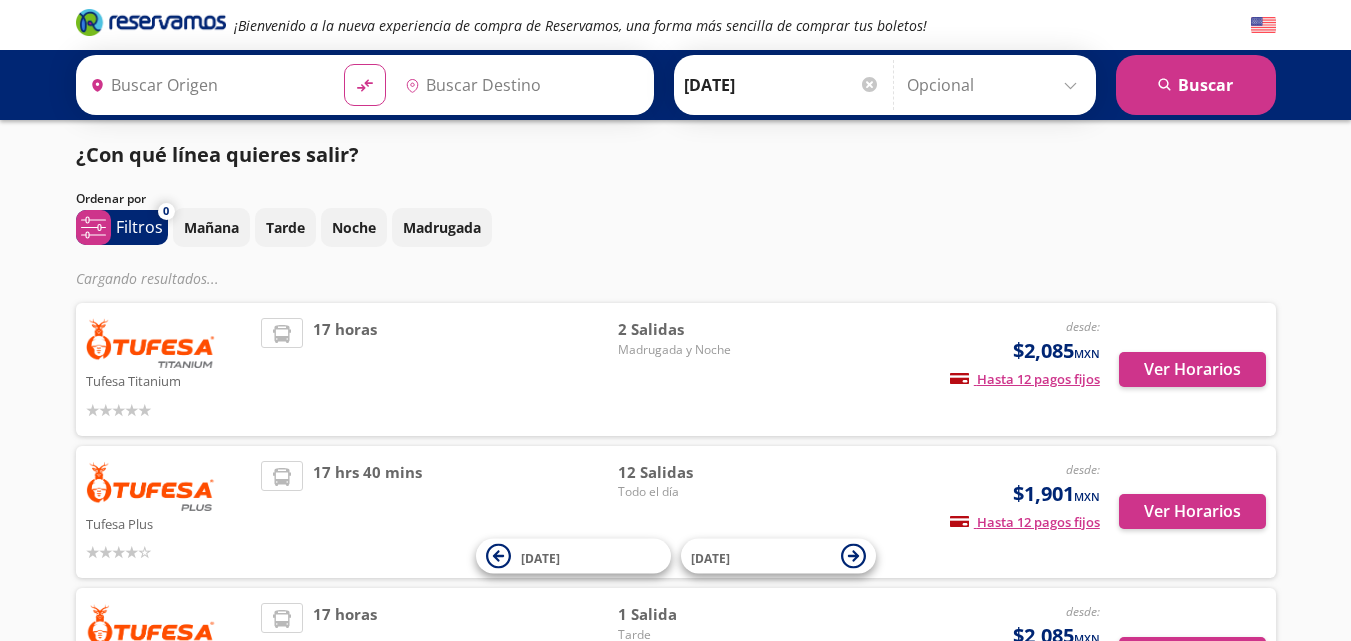 type on "[PERSON_NAME], [GEOGRAPHIC_DATA]" 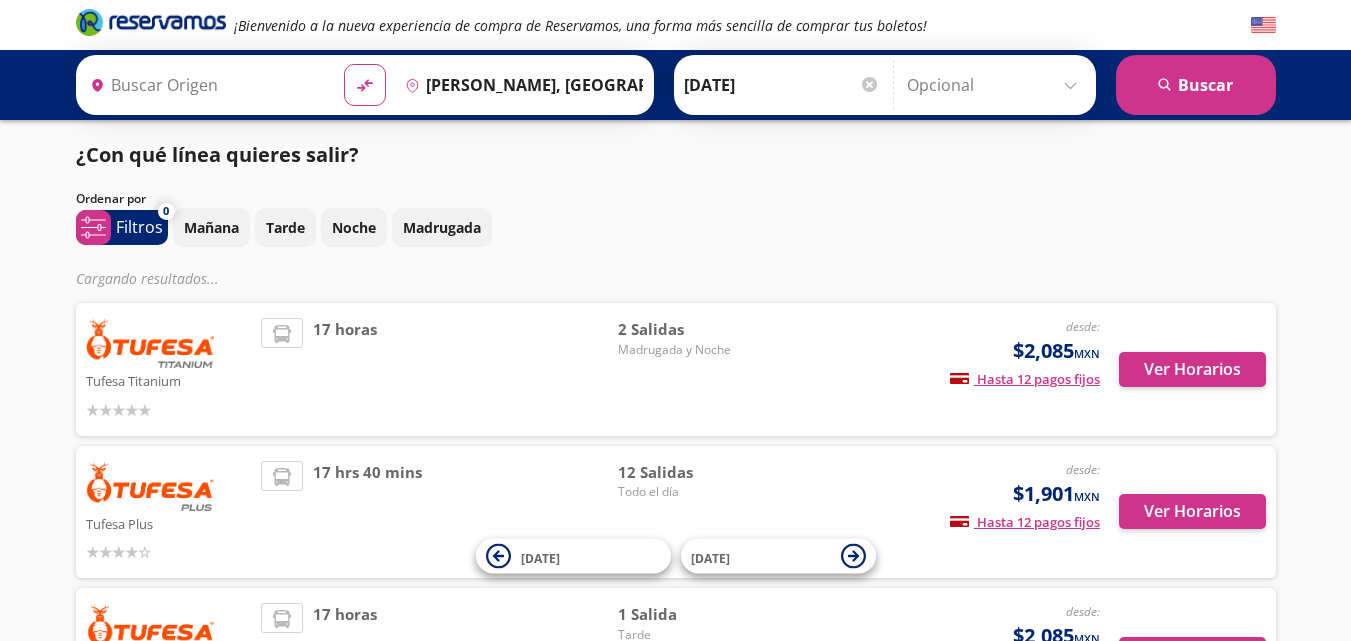 type on "Tepic, Nayarit" 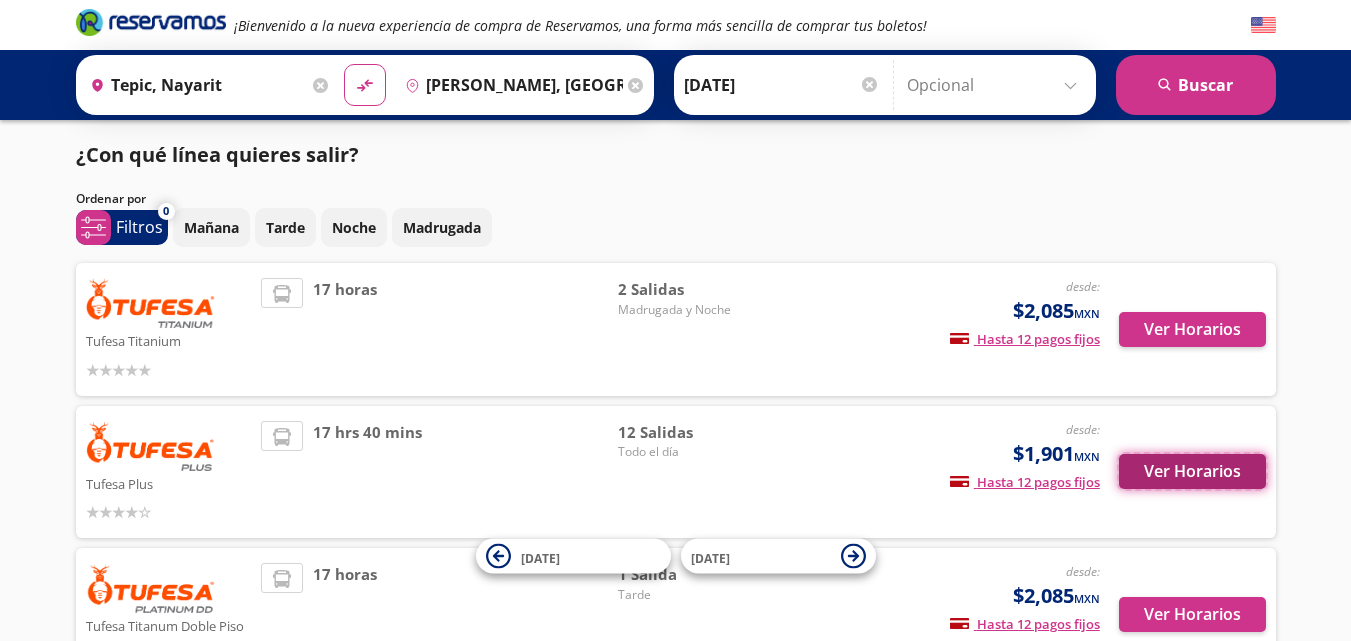 click on "Ver Horarios" at bounding box center [1192, 471] 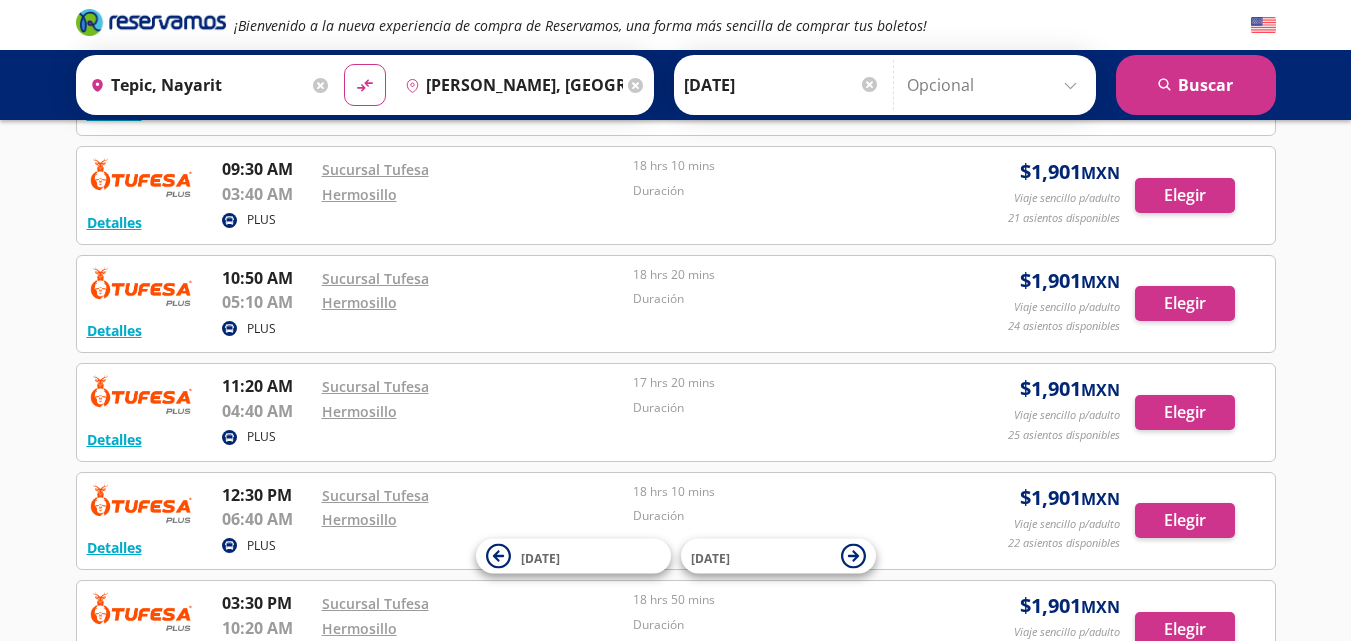 scroll, scrollTop: 400, scrollLeft: 0, axis: vertical 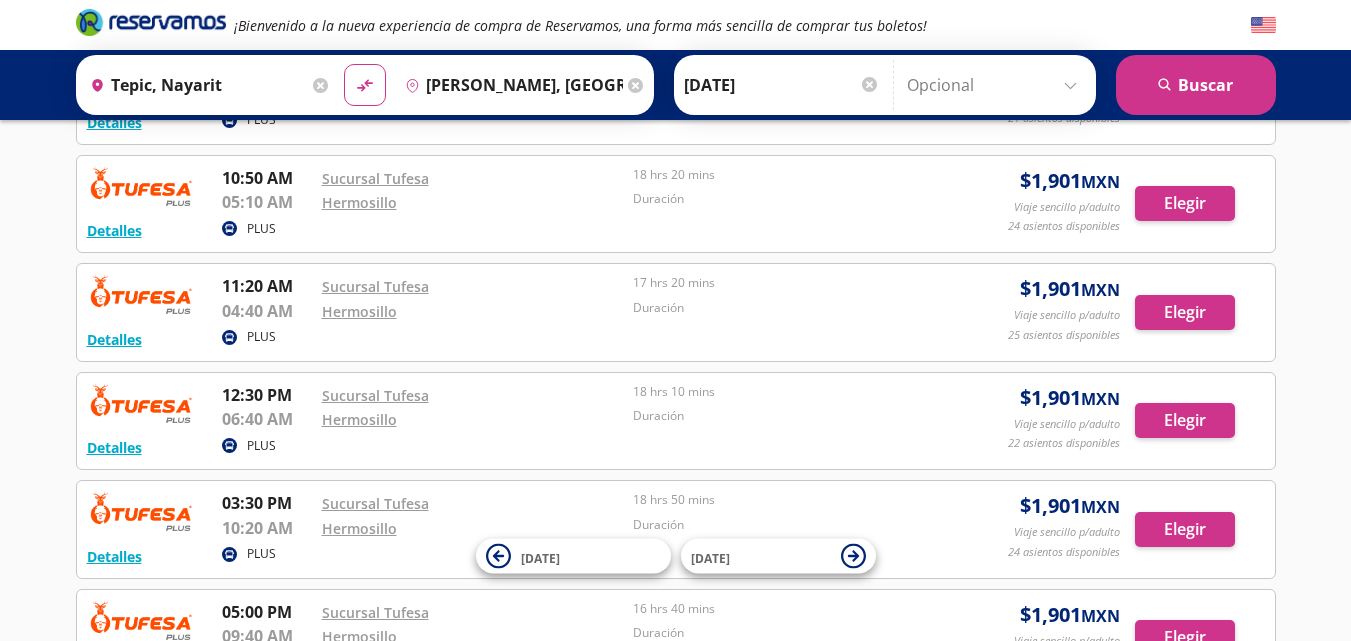 click on "Detalles PLUS 03:30 PM Sucursal Tufesa 10:20 AM [PERSON_NAME] 18 hrs 50 mins Duración $ 1,901  MXN Viaje sencillo p/adulto 24 asientos disponibles Elegir 24 asientos disponibles Detalles Elegir" at bounding box center (676, 529) 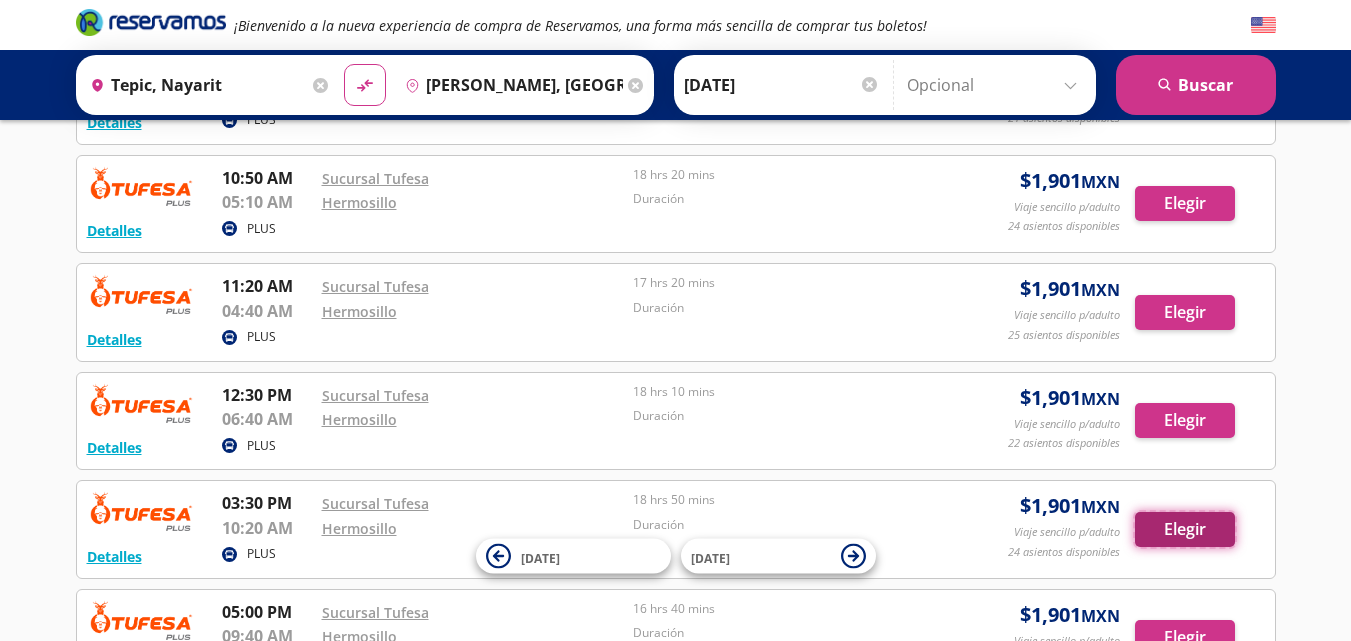 click on "Elegir" at bounding box center [1185, 529] 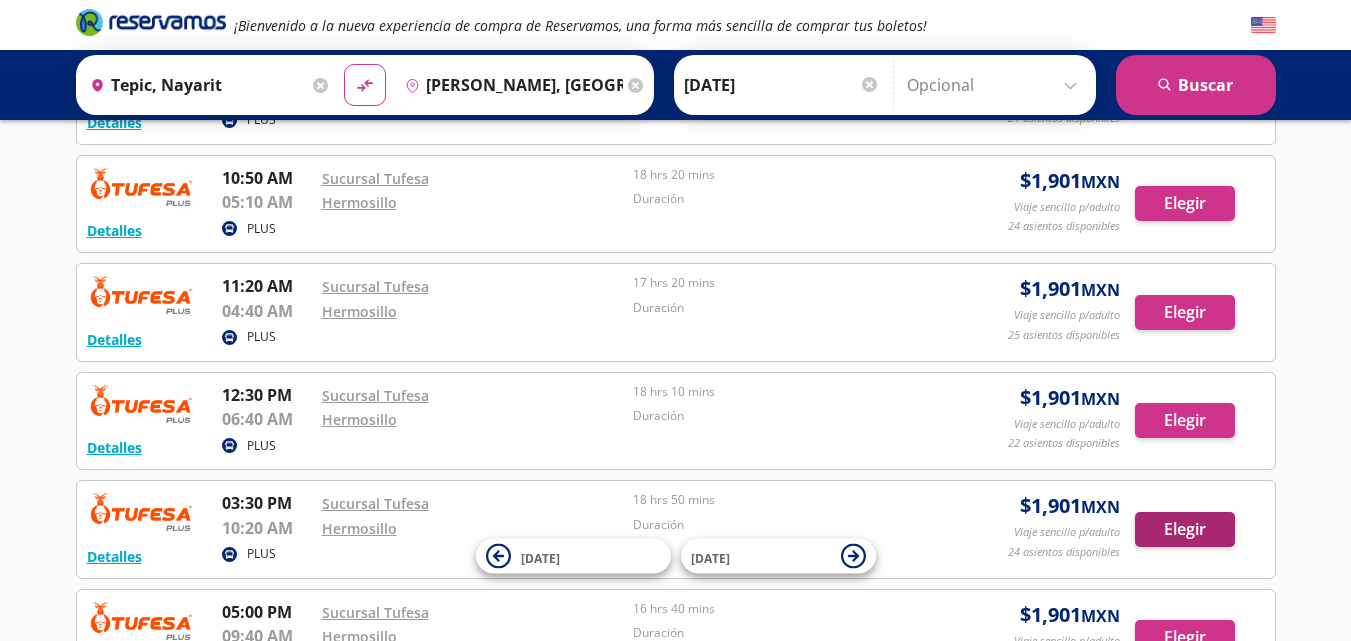 scroll, scrollTop: 0, scrollLeft: 0, axis: both 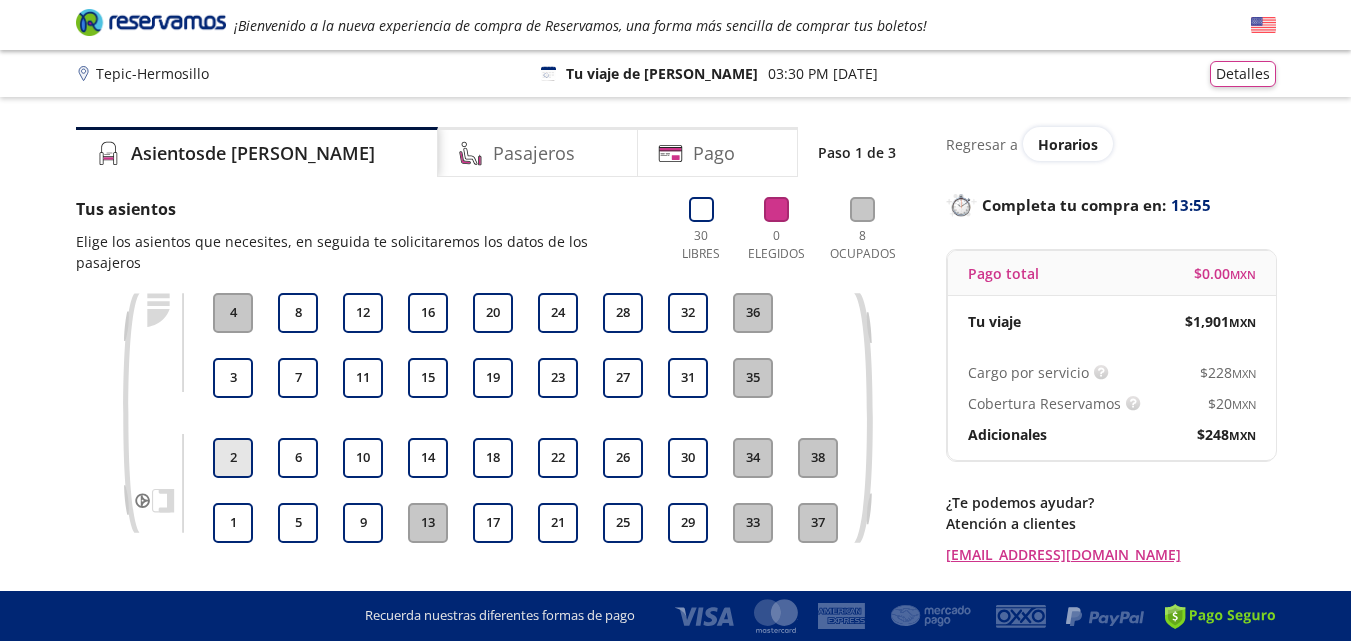 click on "2" at bounding box center (233, 458) 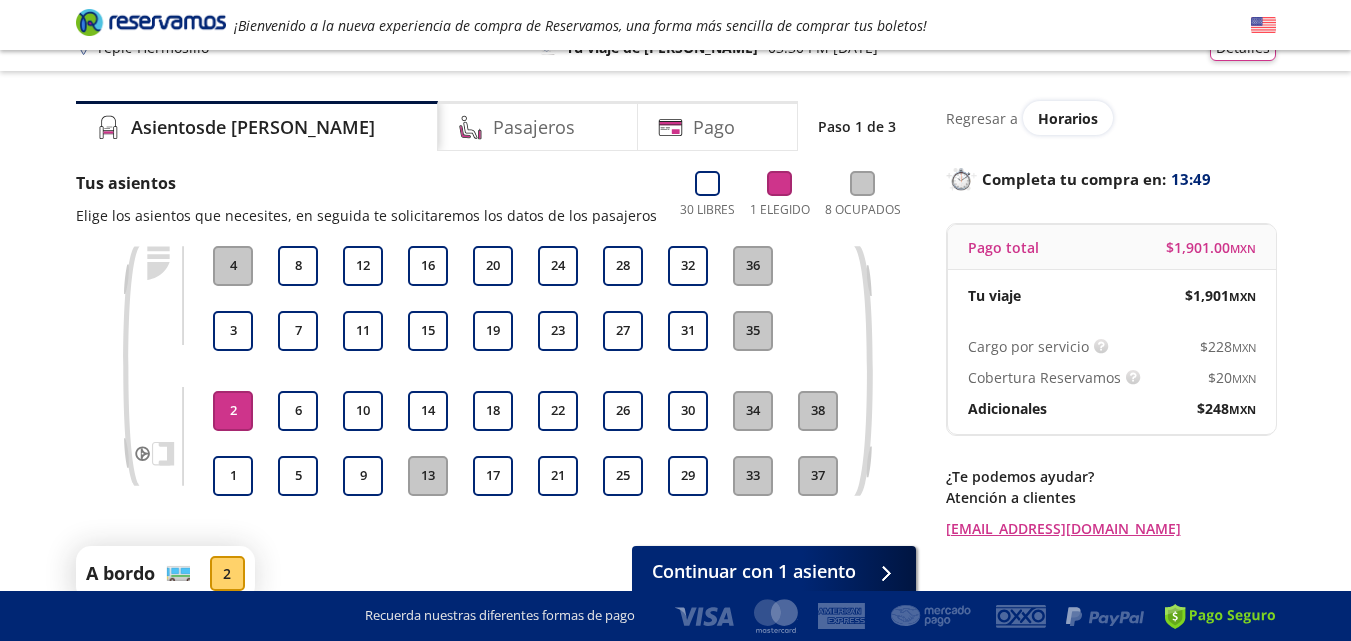 scroll, scrollTop: 126, scrollLeft: 0, axis: vertical 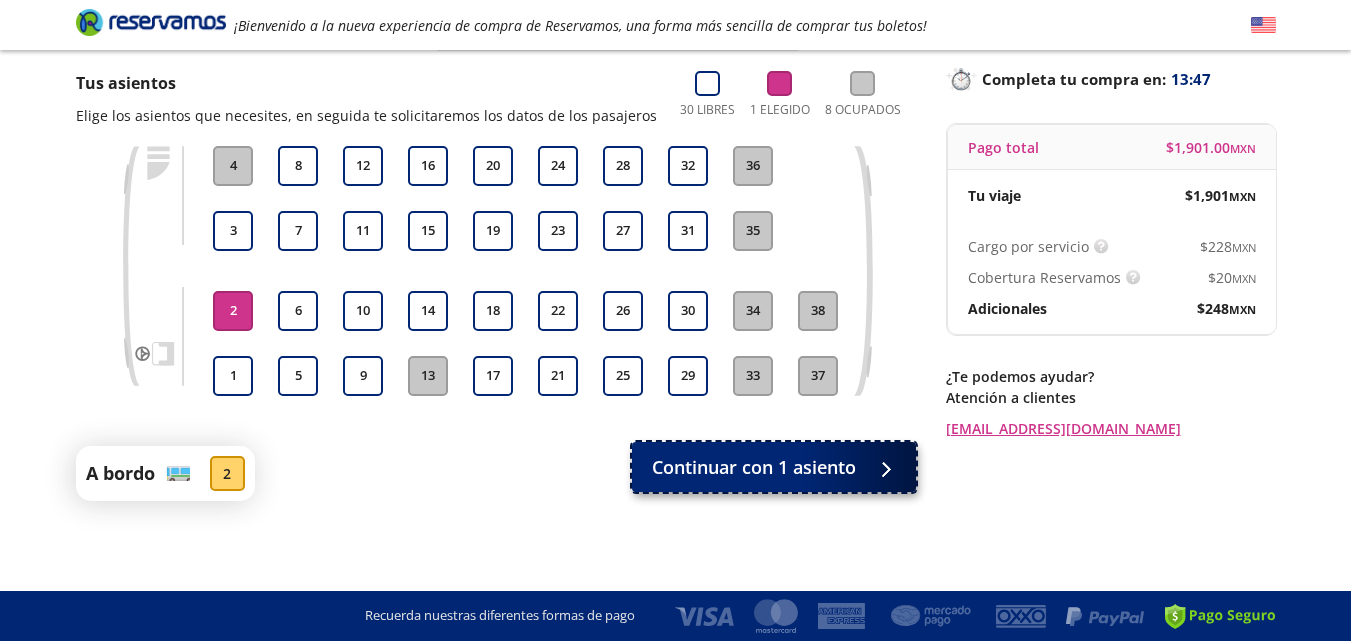 click on "Continuar con 1 asiento" at bounding box center [754, 467] 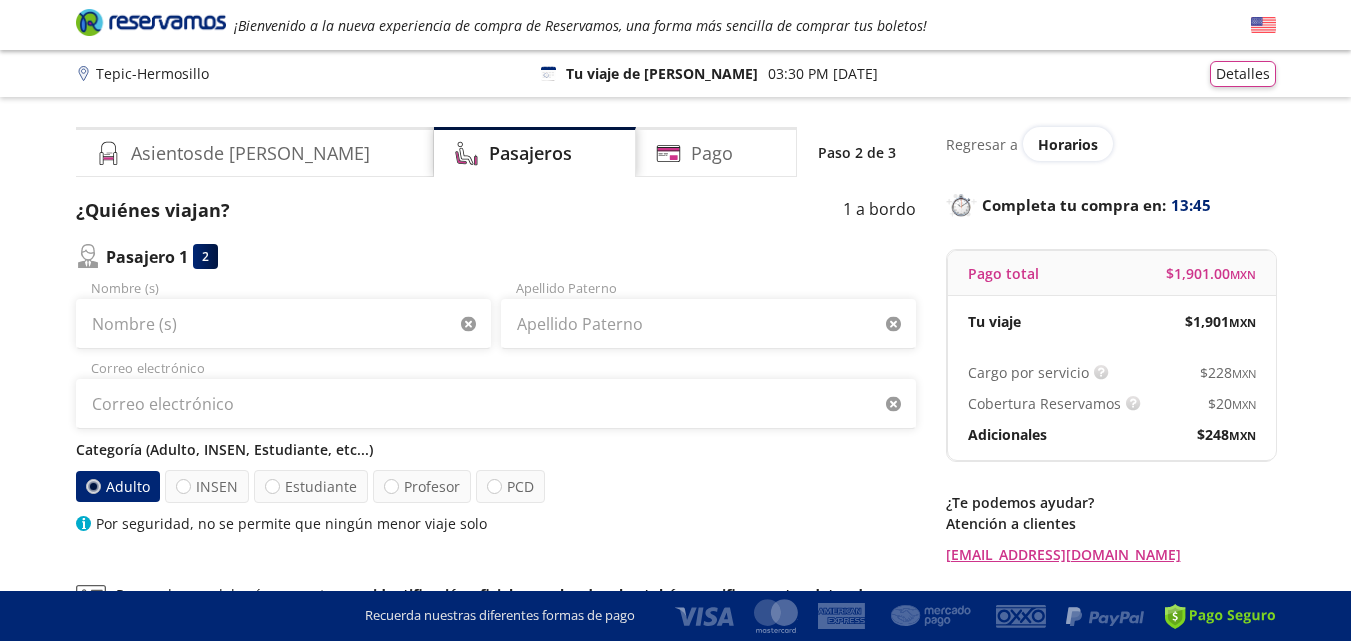 scroll, scrollTop: 100, scrollLeft: 0, axis: vertical 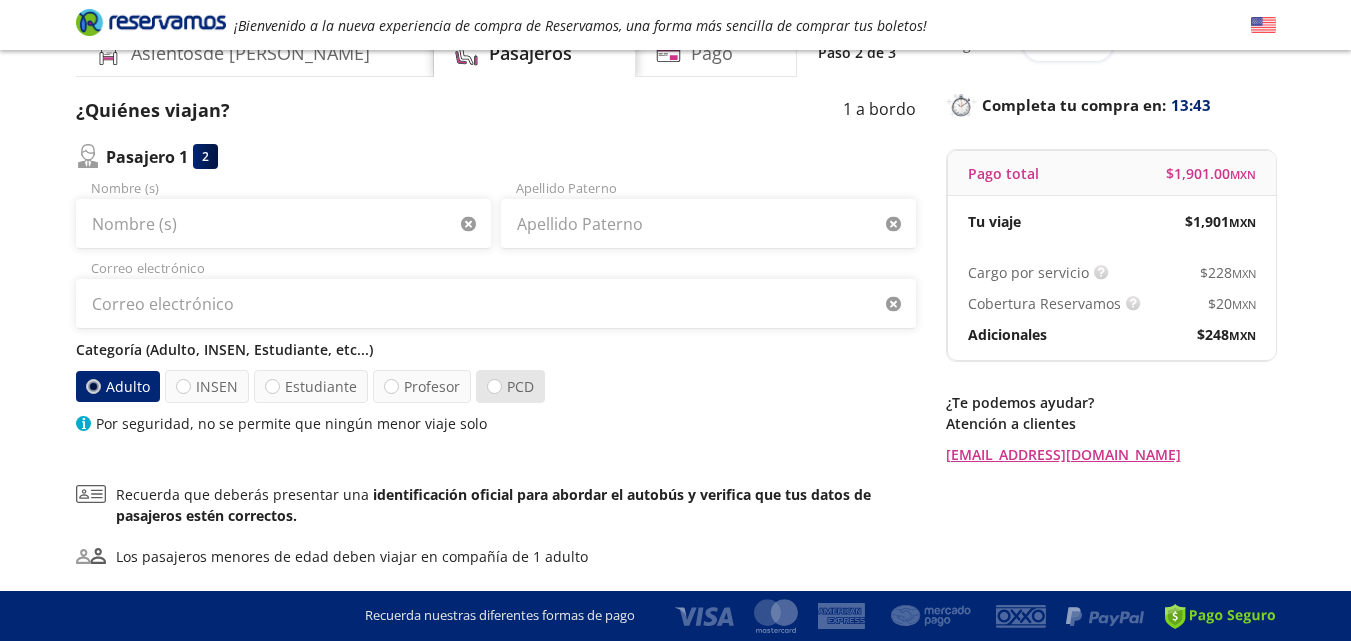 click on "PCD" at bounding box center (510, 386) 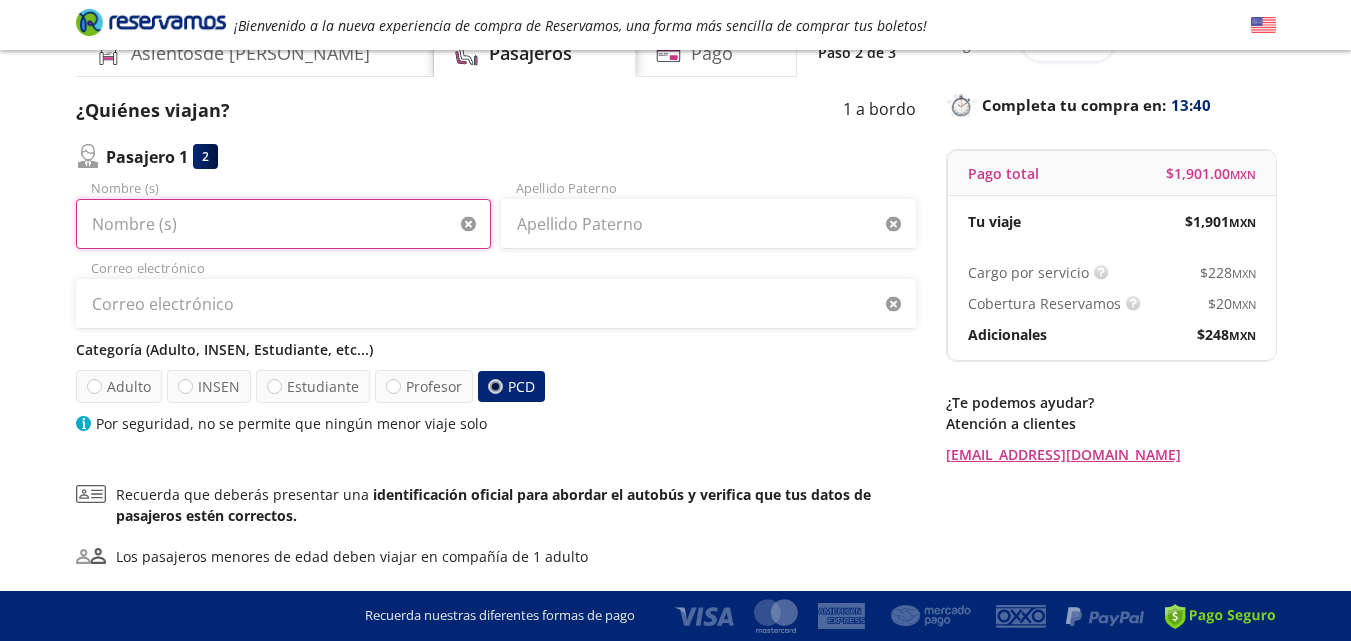 click on "Nombre (s)" at bounding box center (283, 224) 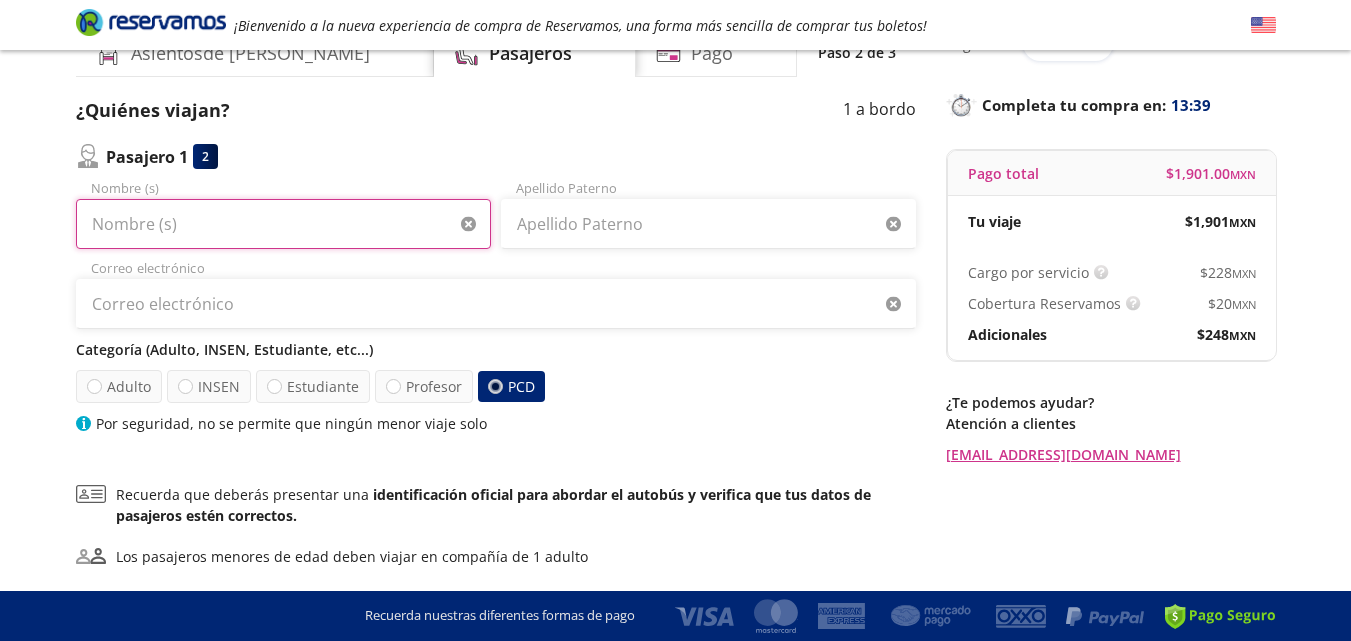 type on "[PERSON_NAME]" 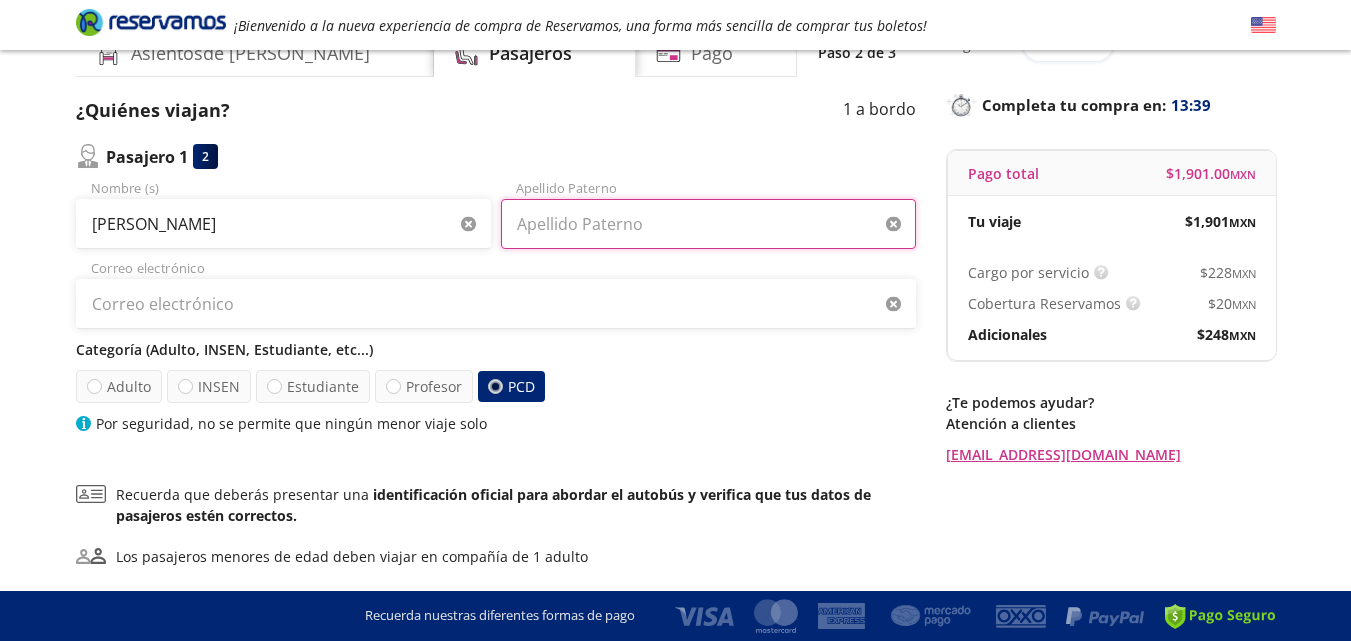 type on "[PERSON_NAME]" 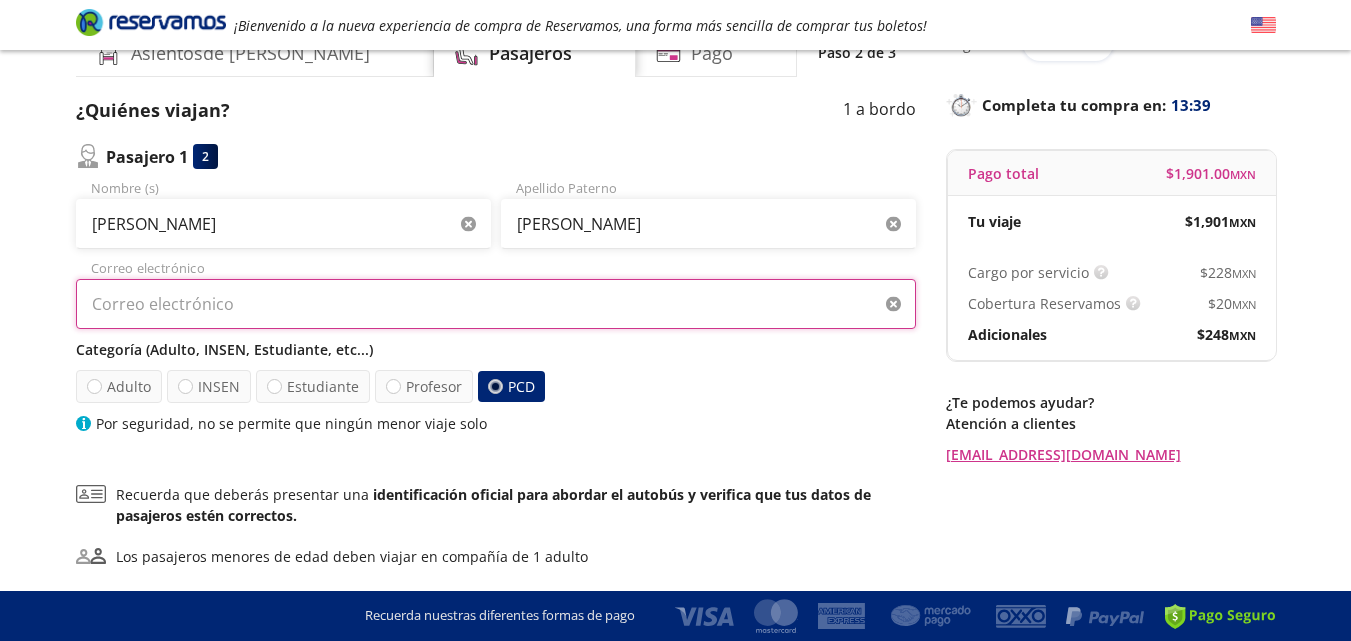 type on "[EMAIL_ADDRESS][DOMAIN_NAME]" 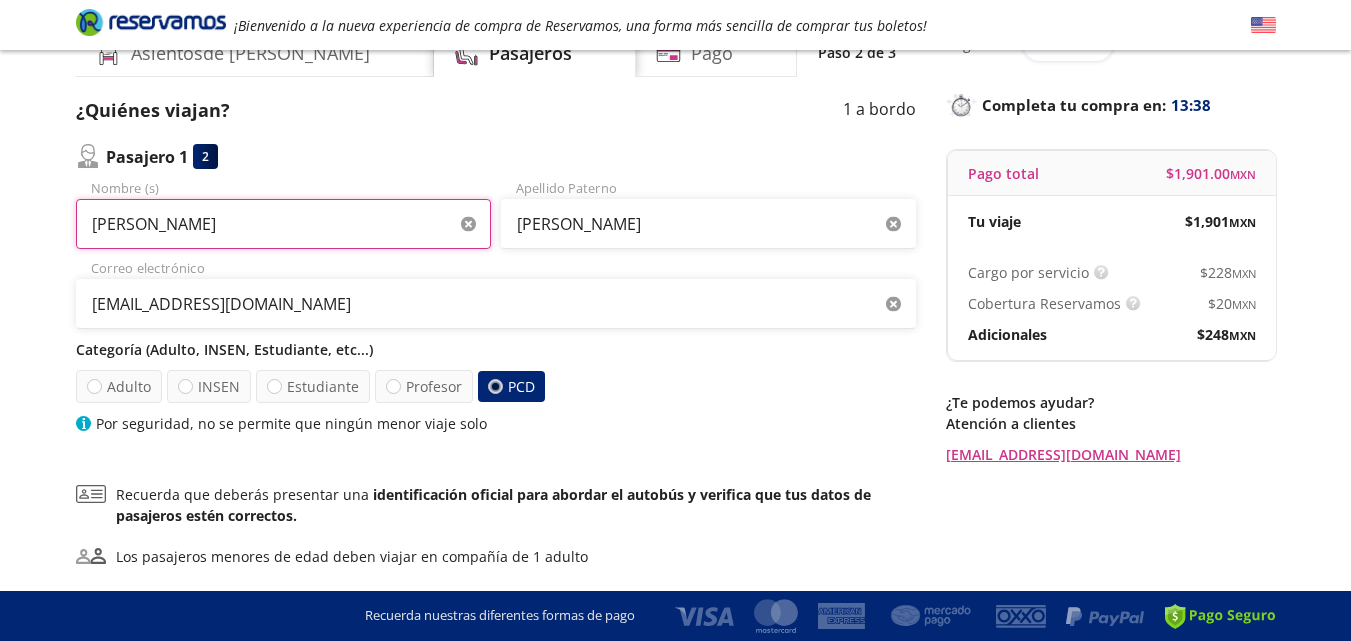 scroll, scrollTop: 266, scrollLeft: 0, axis: vertical 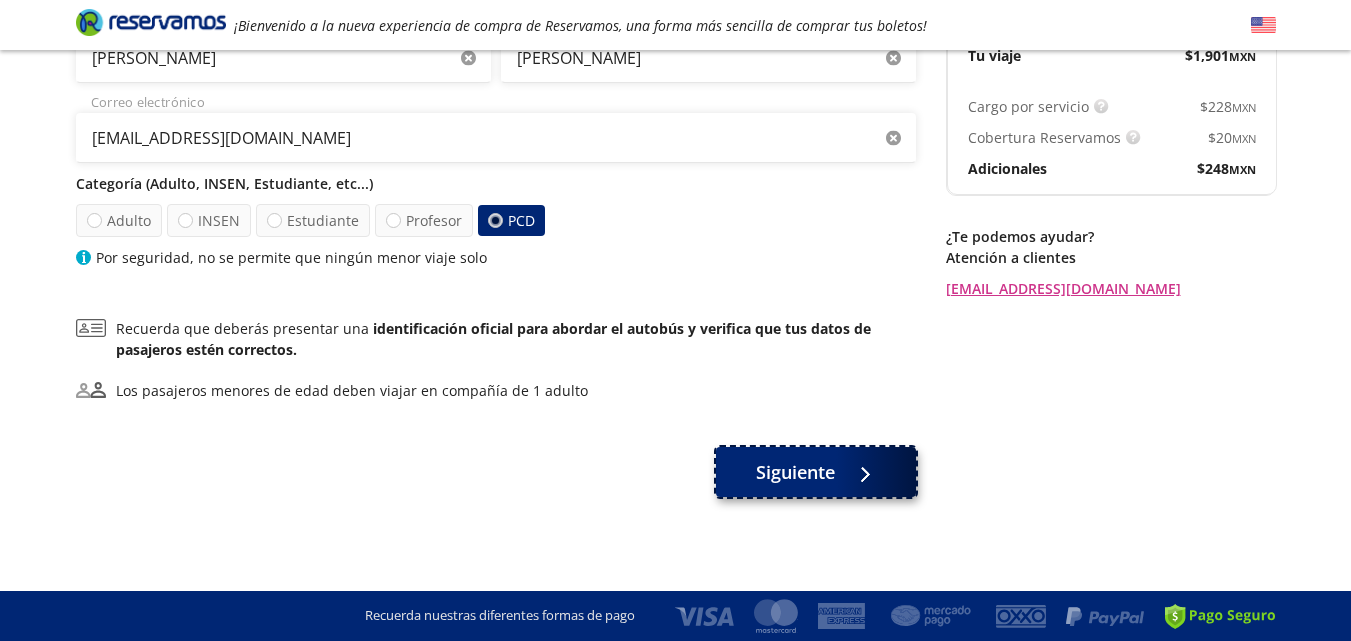 click on "Siguiente" at bounding box center (795, 472) 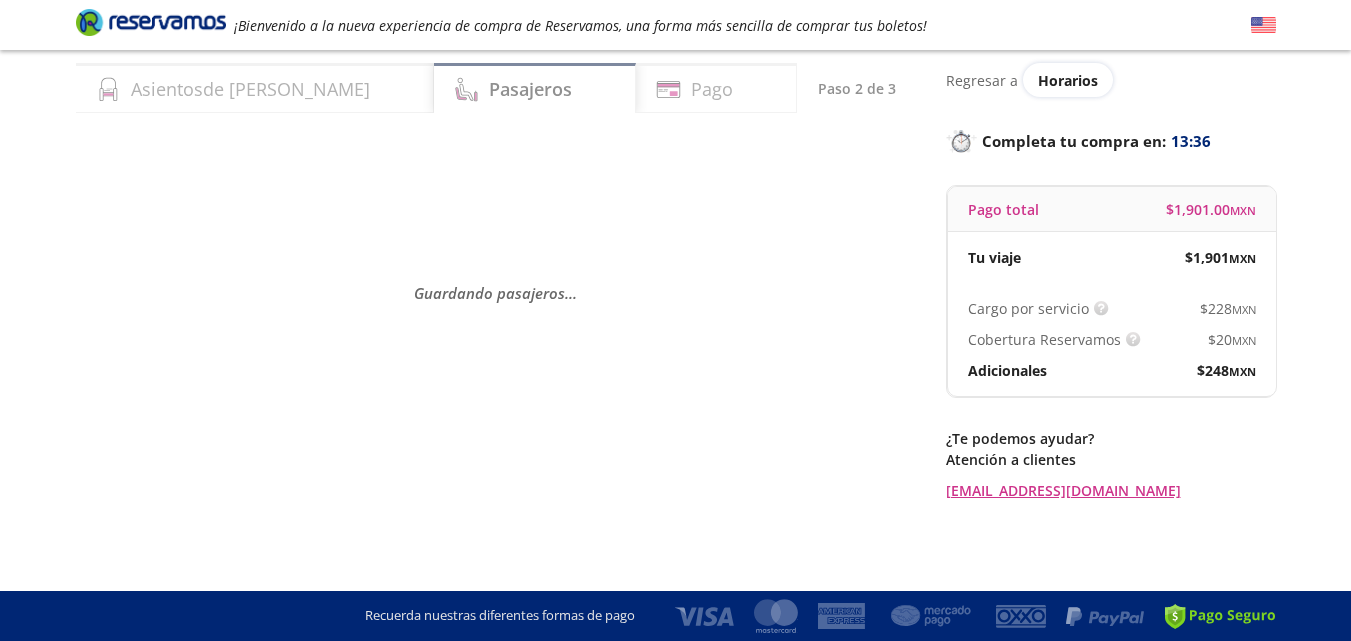 scroll, scrollTop: 0, scrollLeft: 0, axis: both 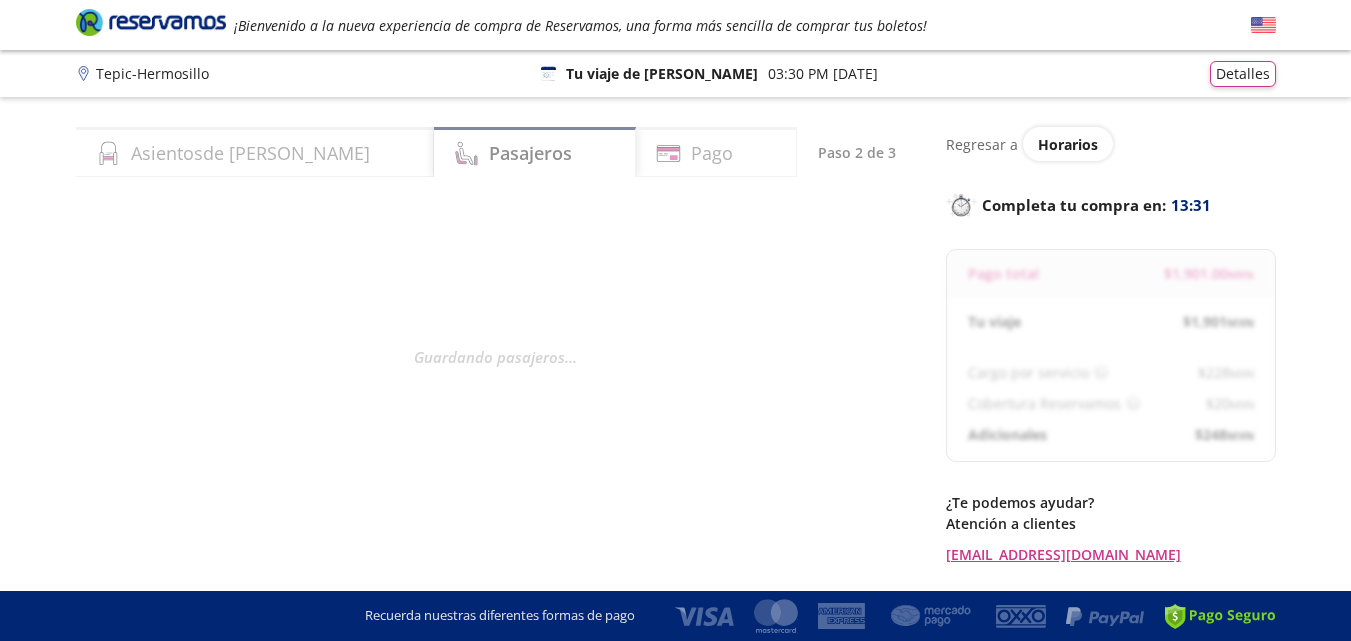 select on "MX" 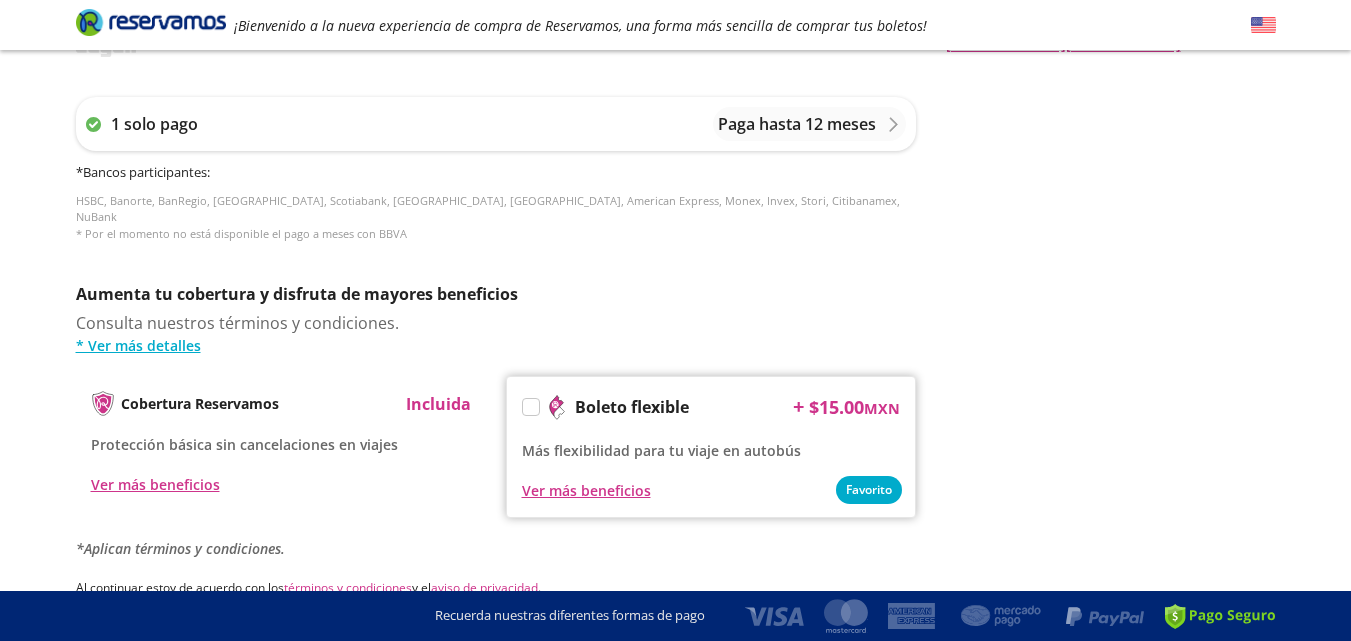 scroll, scrollTop: 900, scrollLeft: 0, axis: vertical 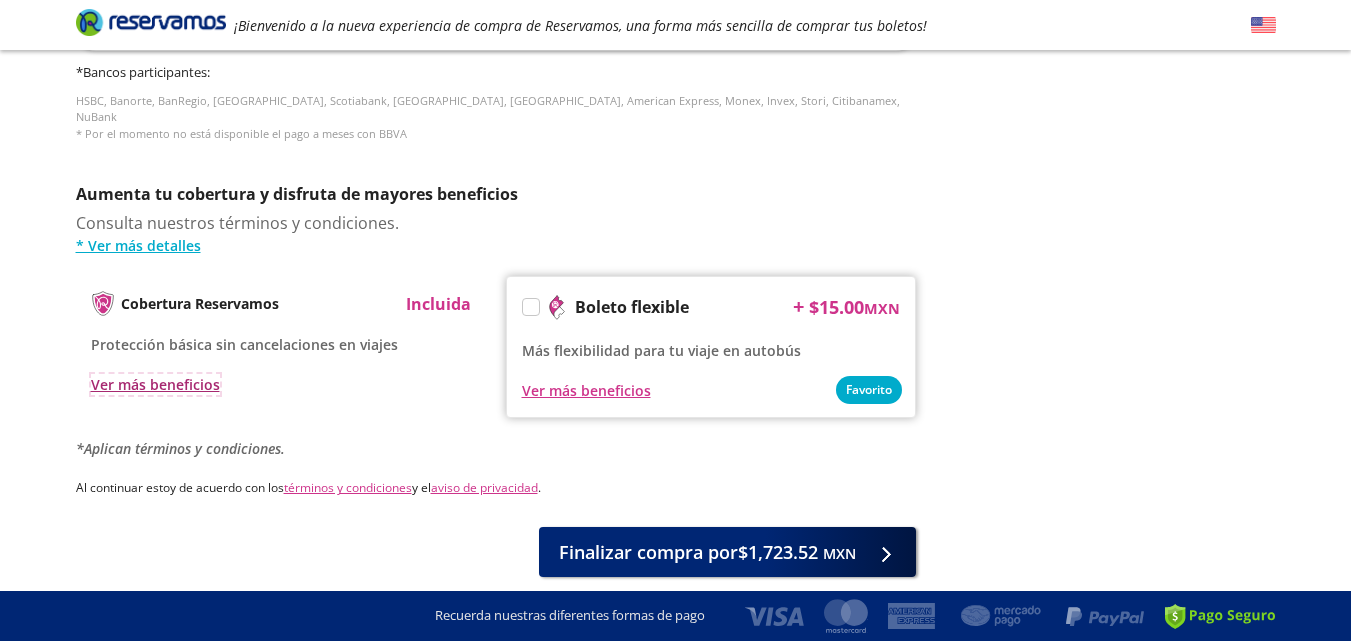 click on "Ver más beneficios" at bounding box center (155, 384) 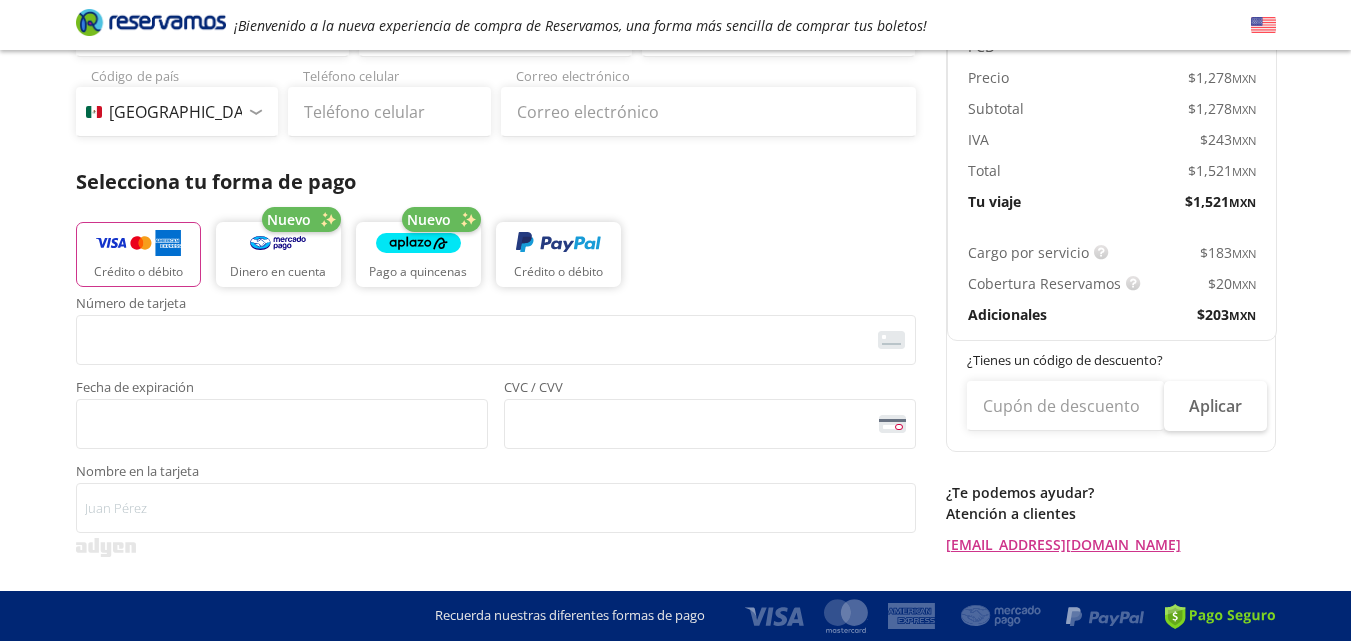 scroll, scrollTop: 200, scrollLeft: 0, axis: vertical 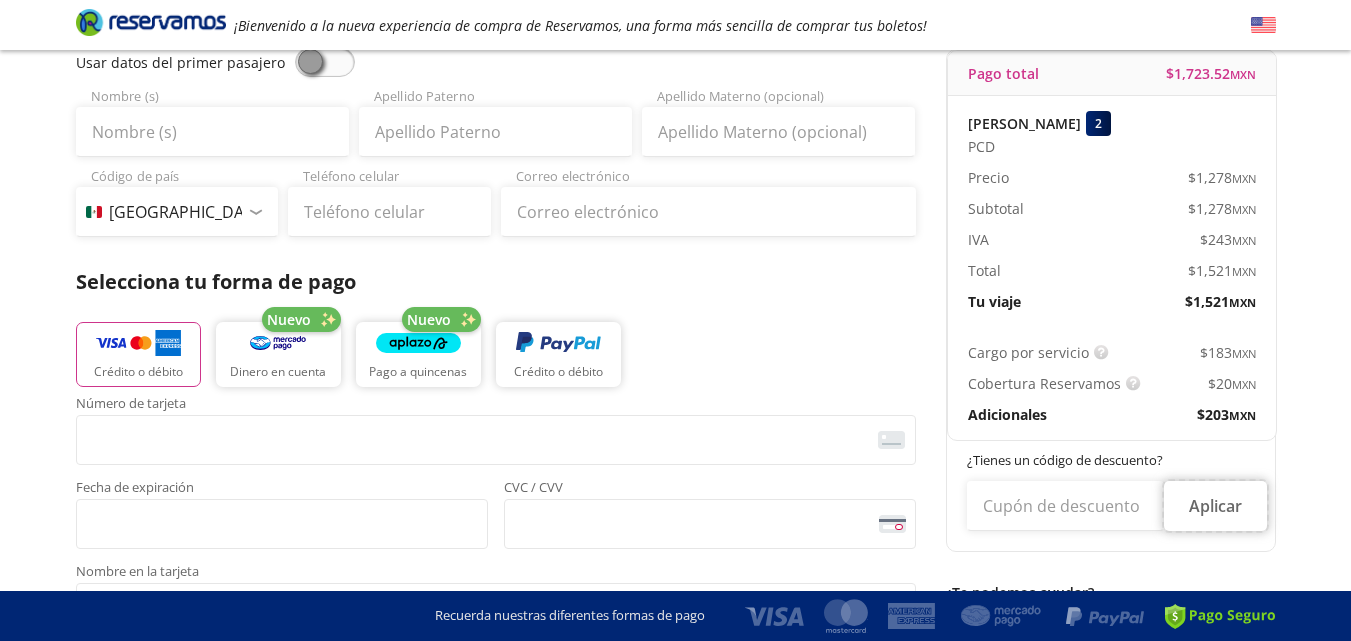 drag, startPoint x: 1210, startPoint y: 519, endPoint x: 1052, endPoint y: 537, distance: 159.02202 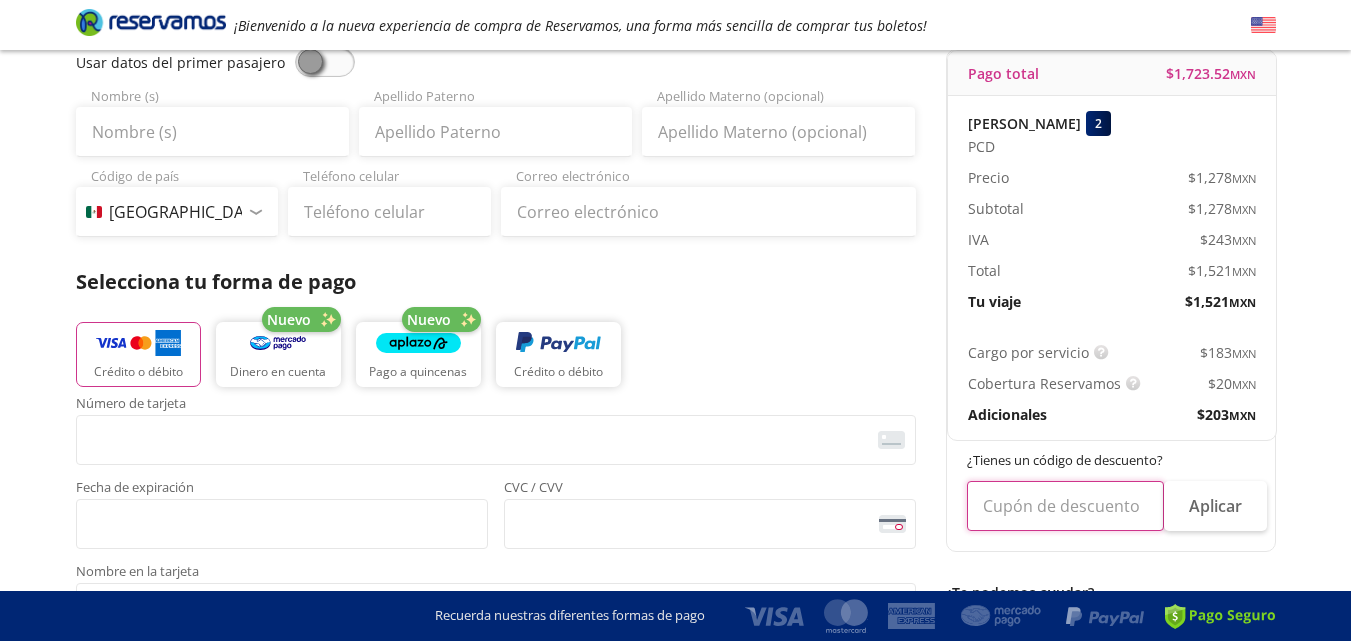 click at bounding box center (1065, 506) 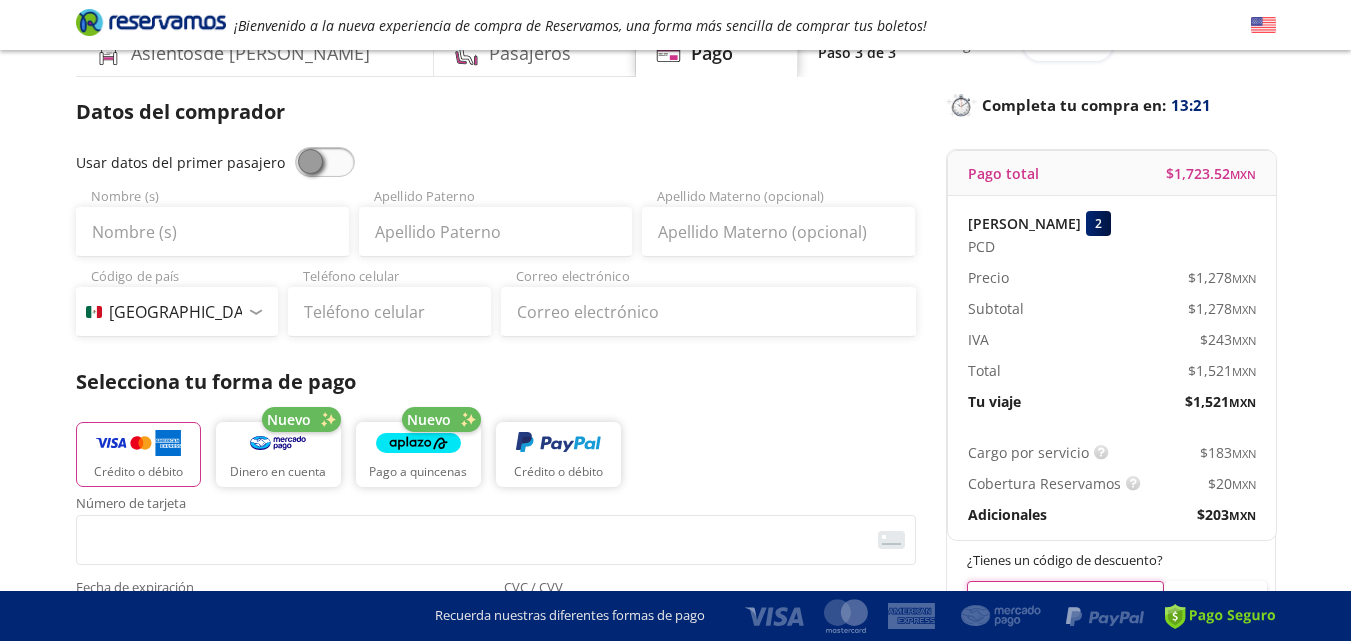 scroll, scrollTop: 0, scrollLeft: 0, axis: both 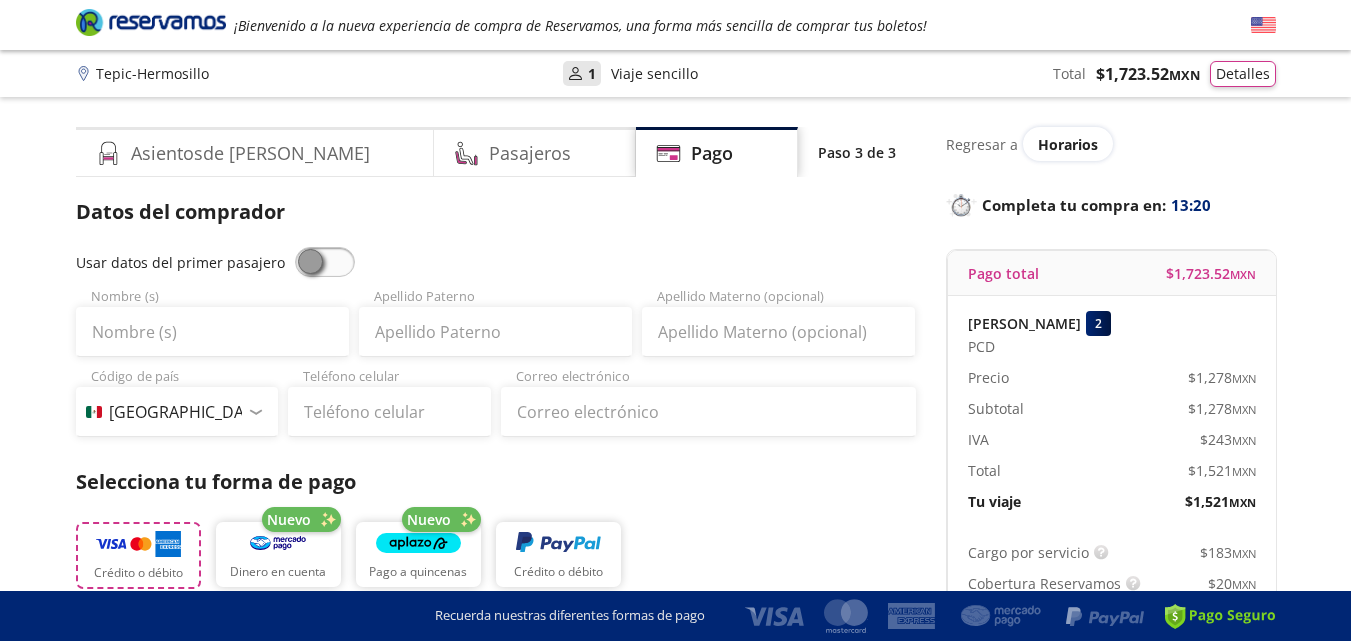 click at bounding box center [138, 544] 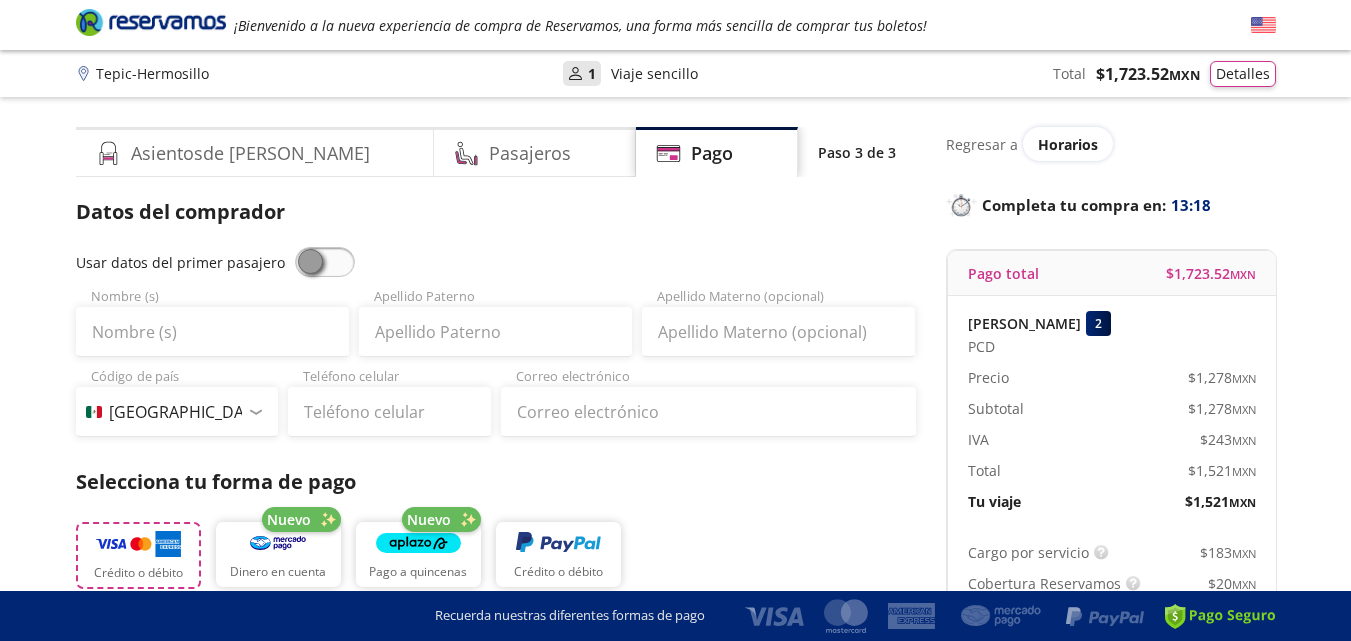 scroll, scrollTop: 200, scrollLeft: 0, axis: vertical 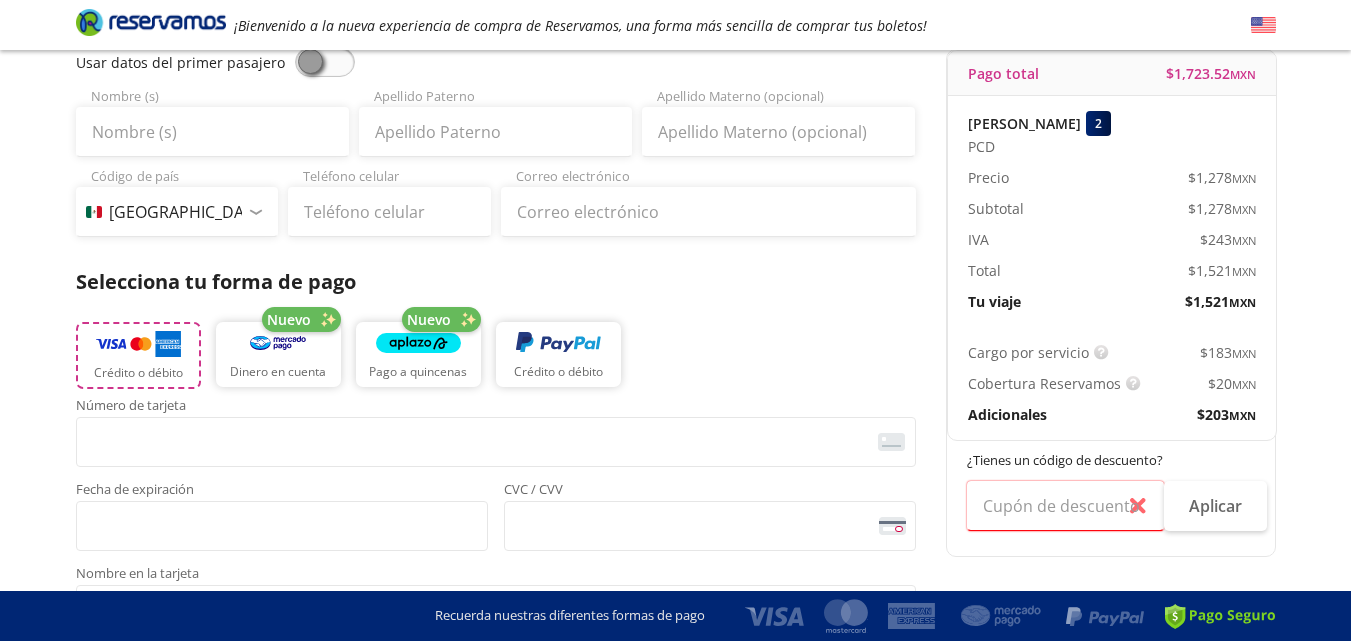 click at bounding box center (138, 344) 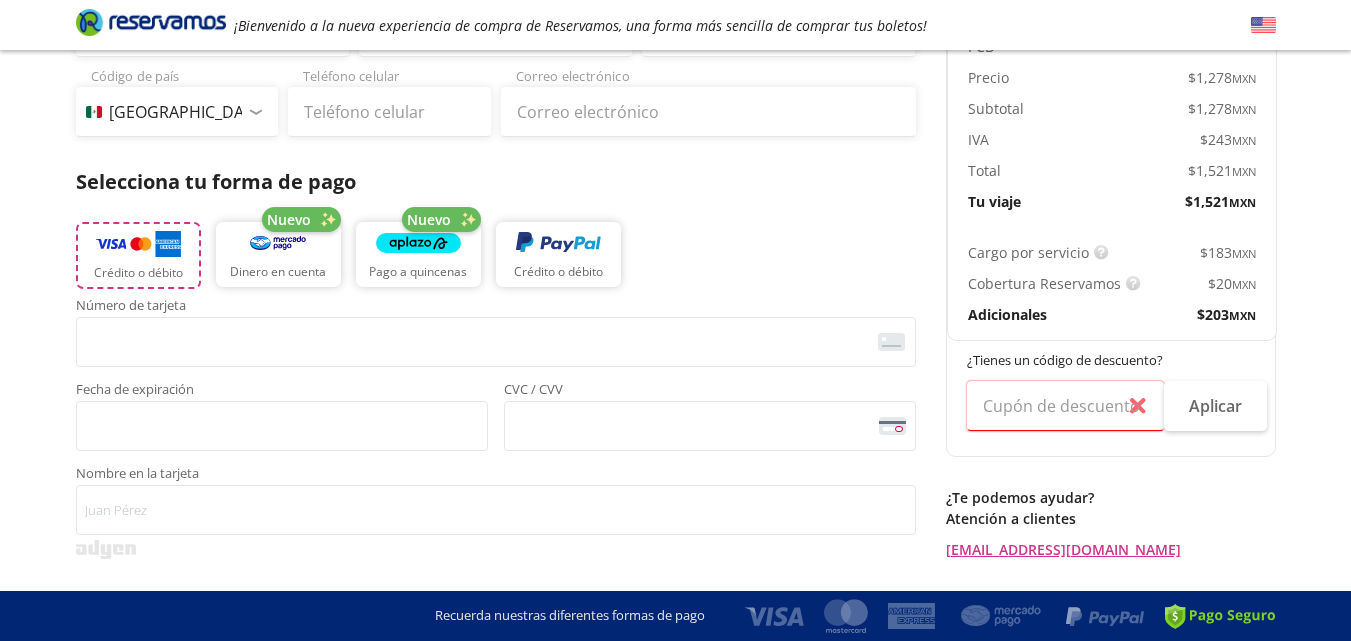 scroll, scrollTop: 100, scrollLeft: 0, axis: vertical 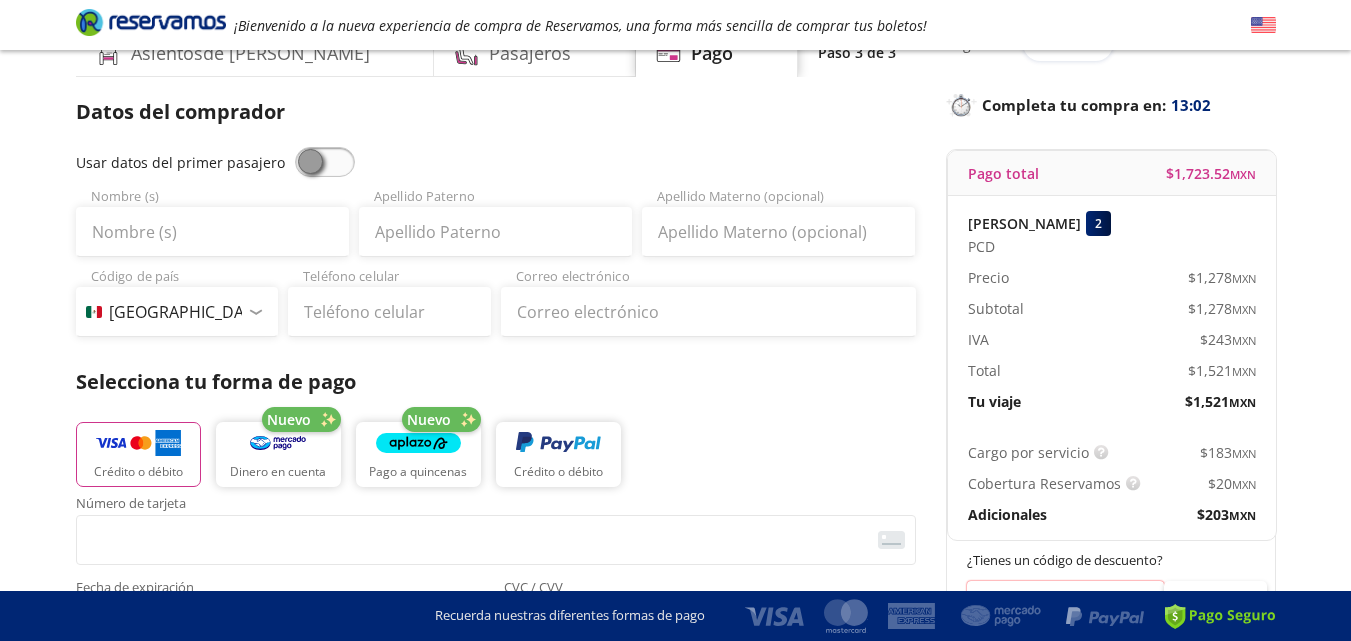 click on "2" at bounding box center (1098, 223) 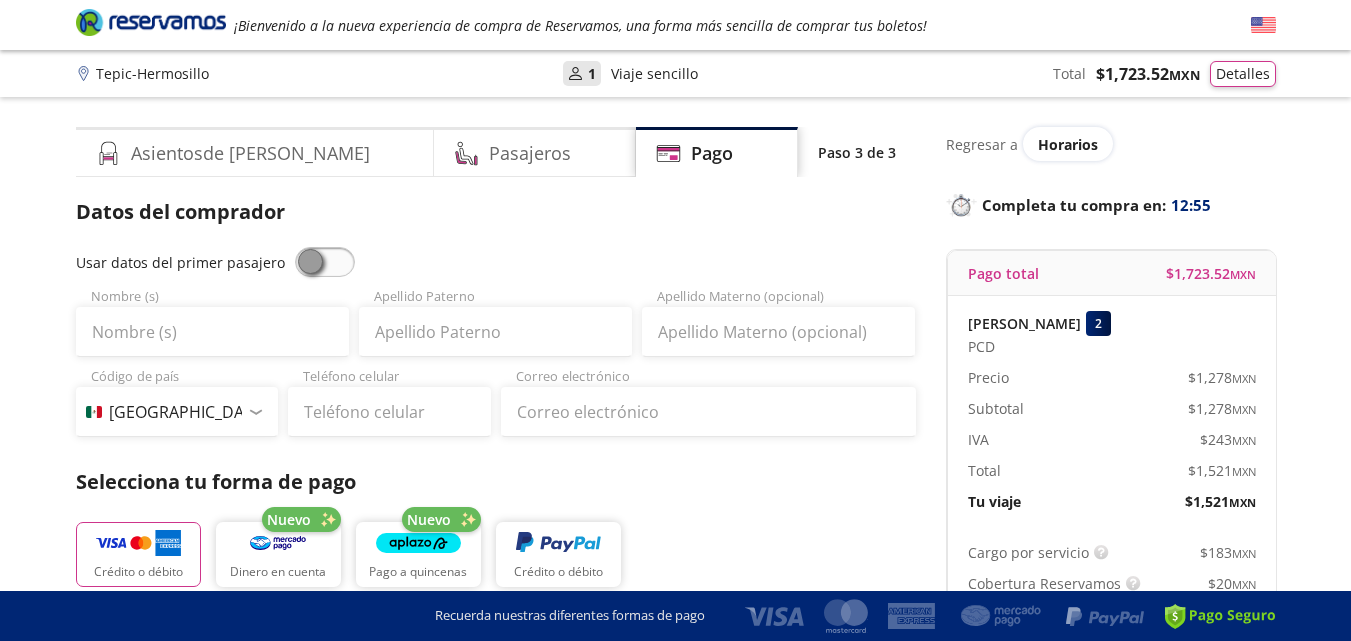 scroll, scrollTop: 300, scrollLeft: 0, axis: vertical 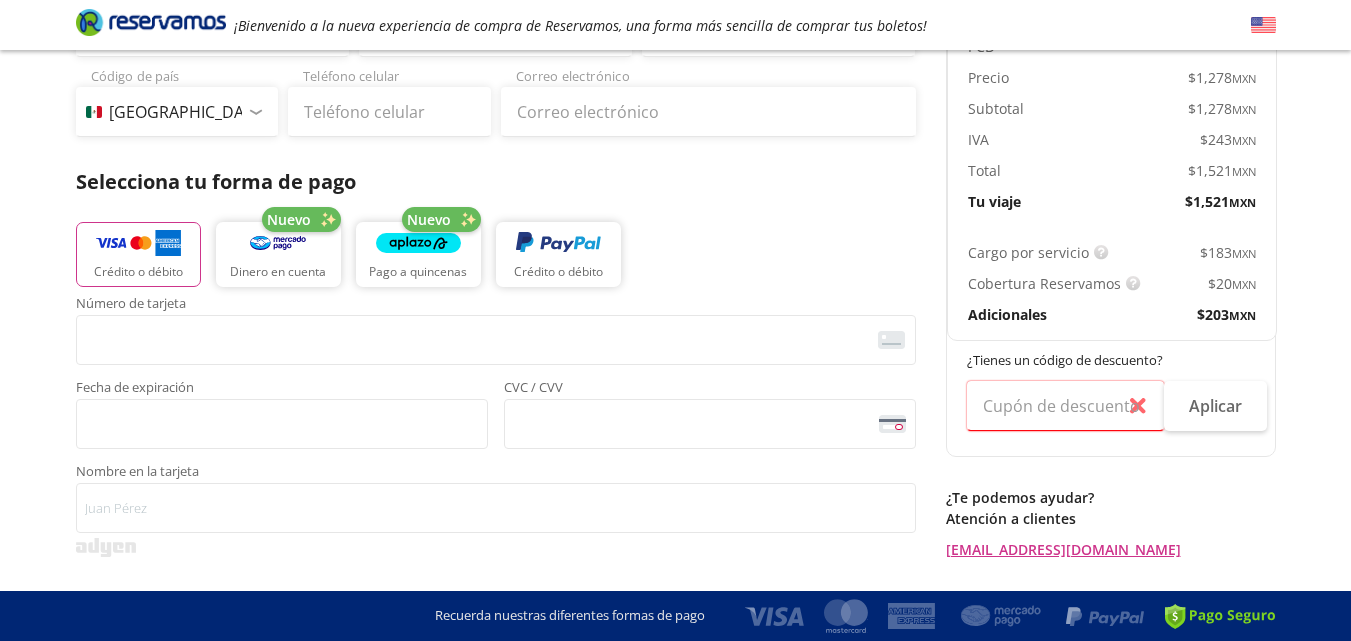 click on "$ 203  MXN" at bounding box center (1226, 314) 